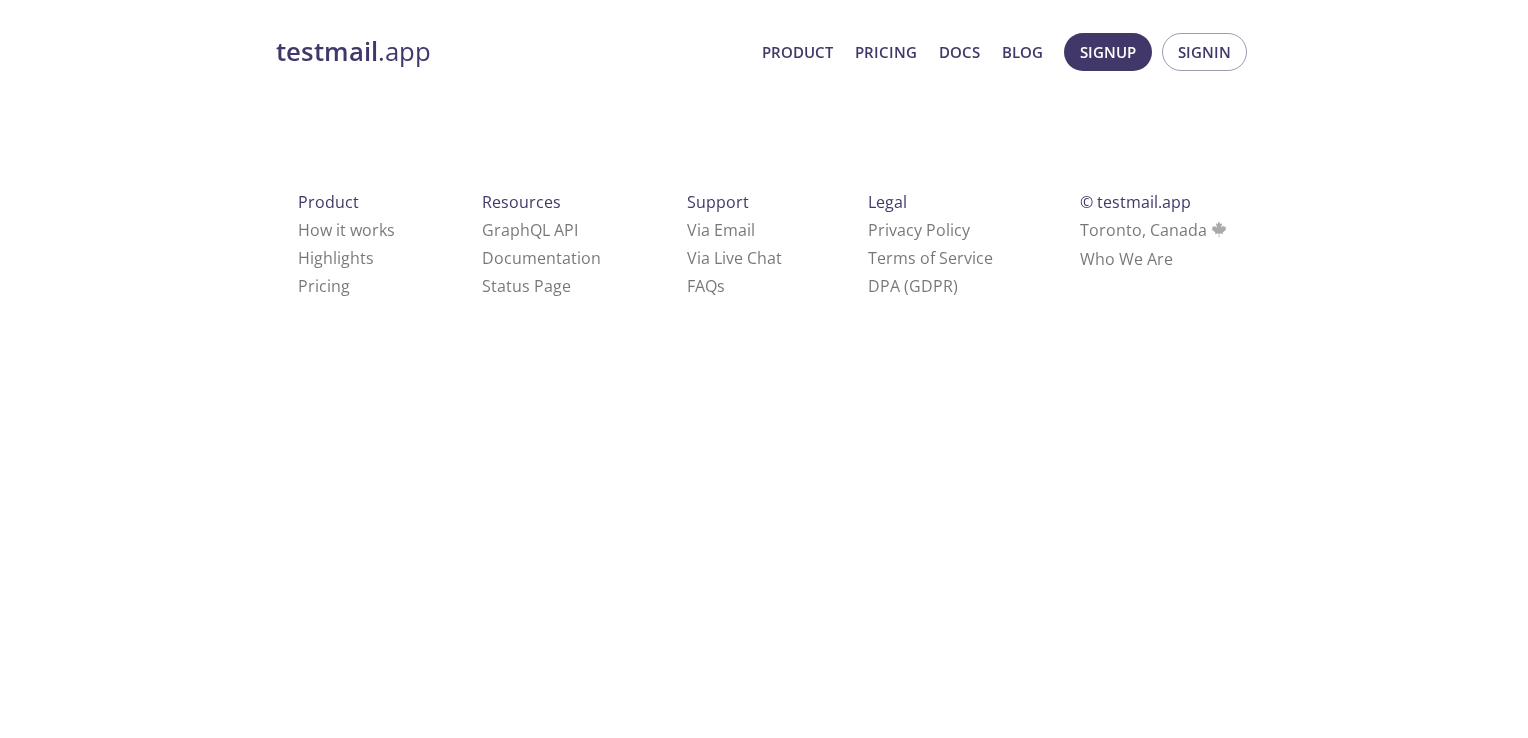 scroll, scrollTop: 0, scrollLeft: 0, axis: both 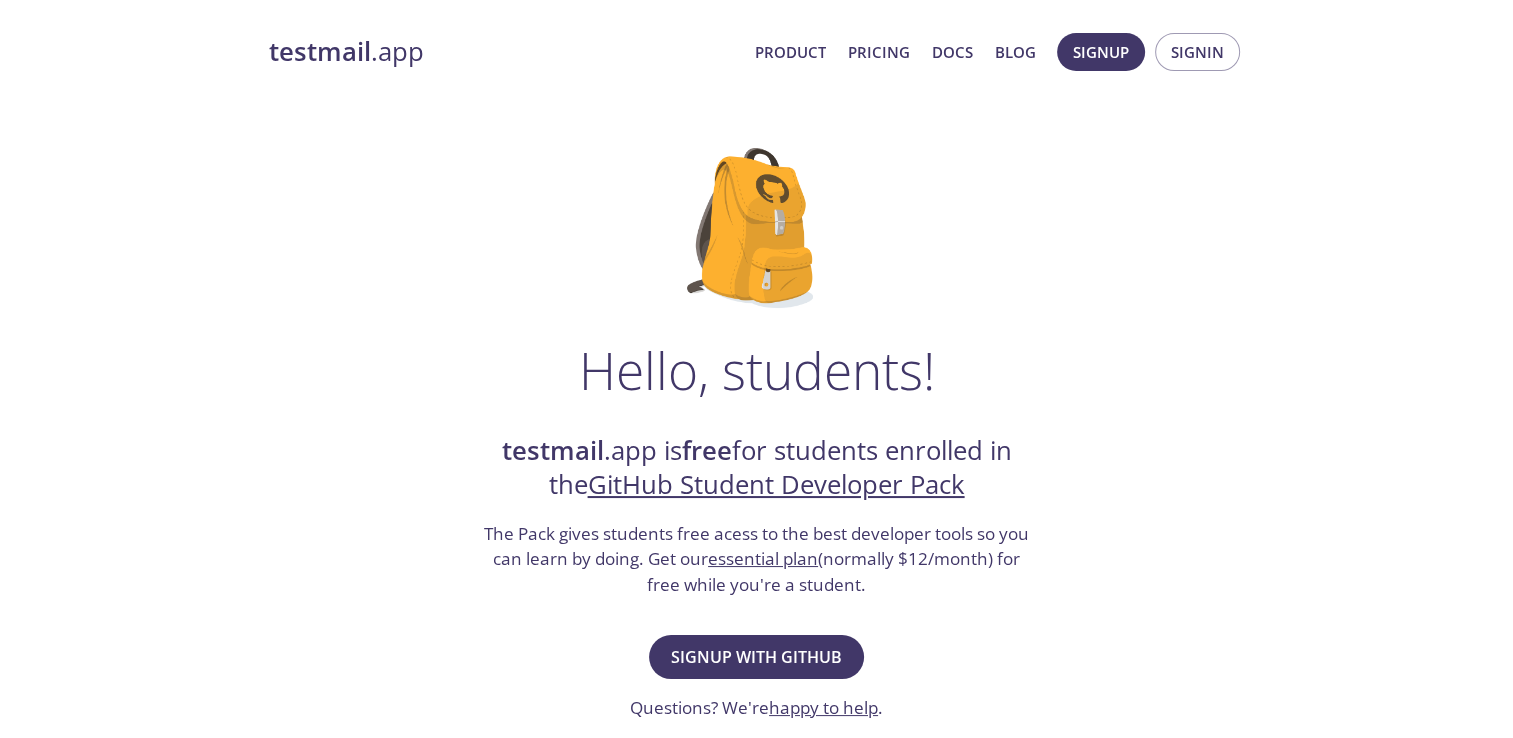 click on "testmail" at bounding box center [320, 51] 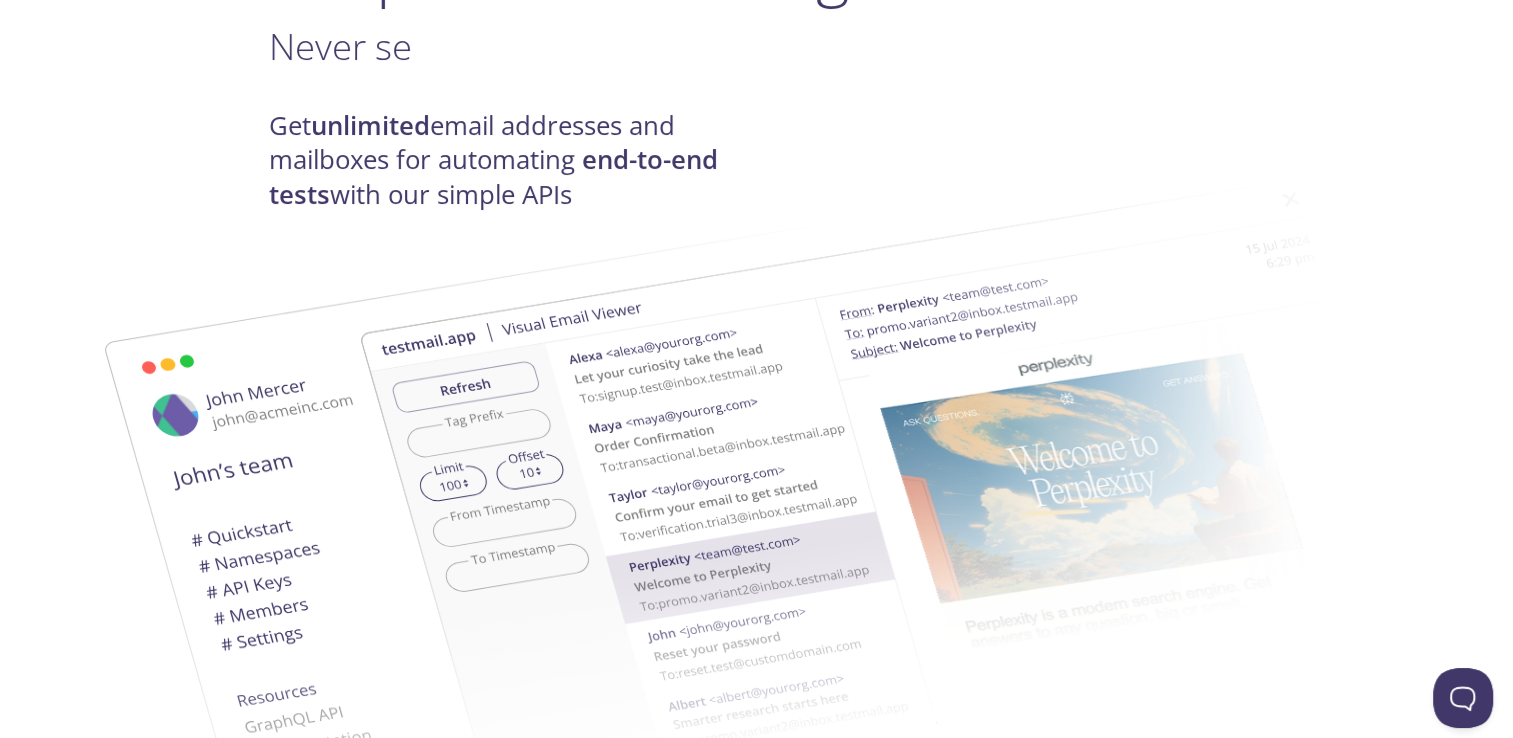 scroll, scrollTop: 0, scrollLeft: 0, axis: both 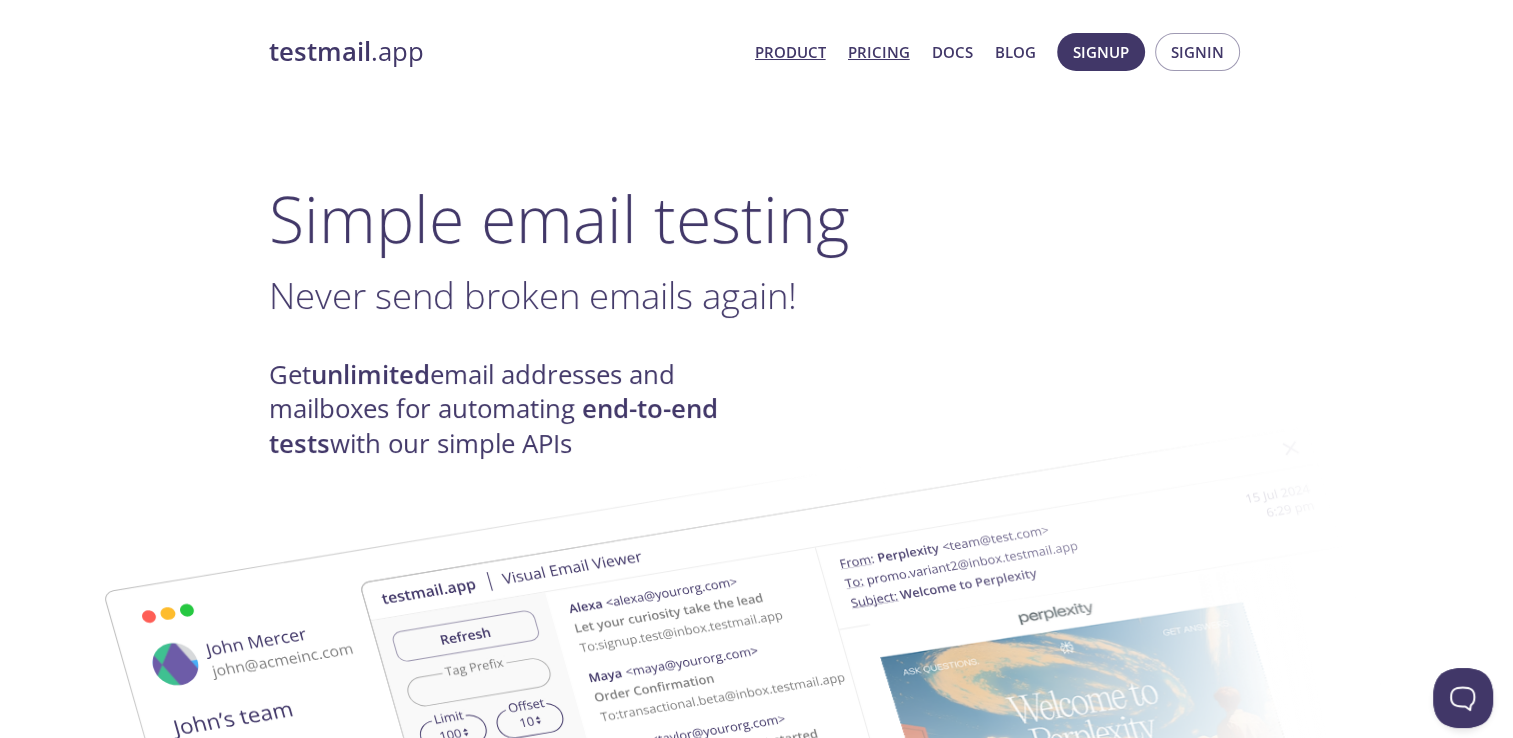 click on "Pricing" at bounding box center (879, 52) 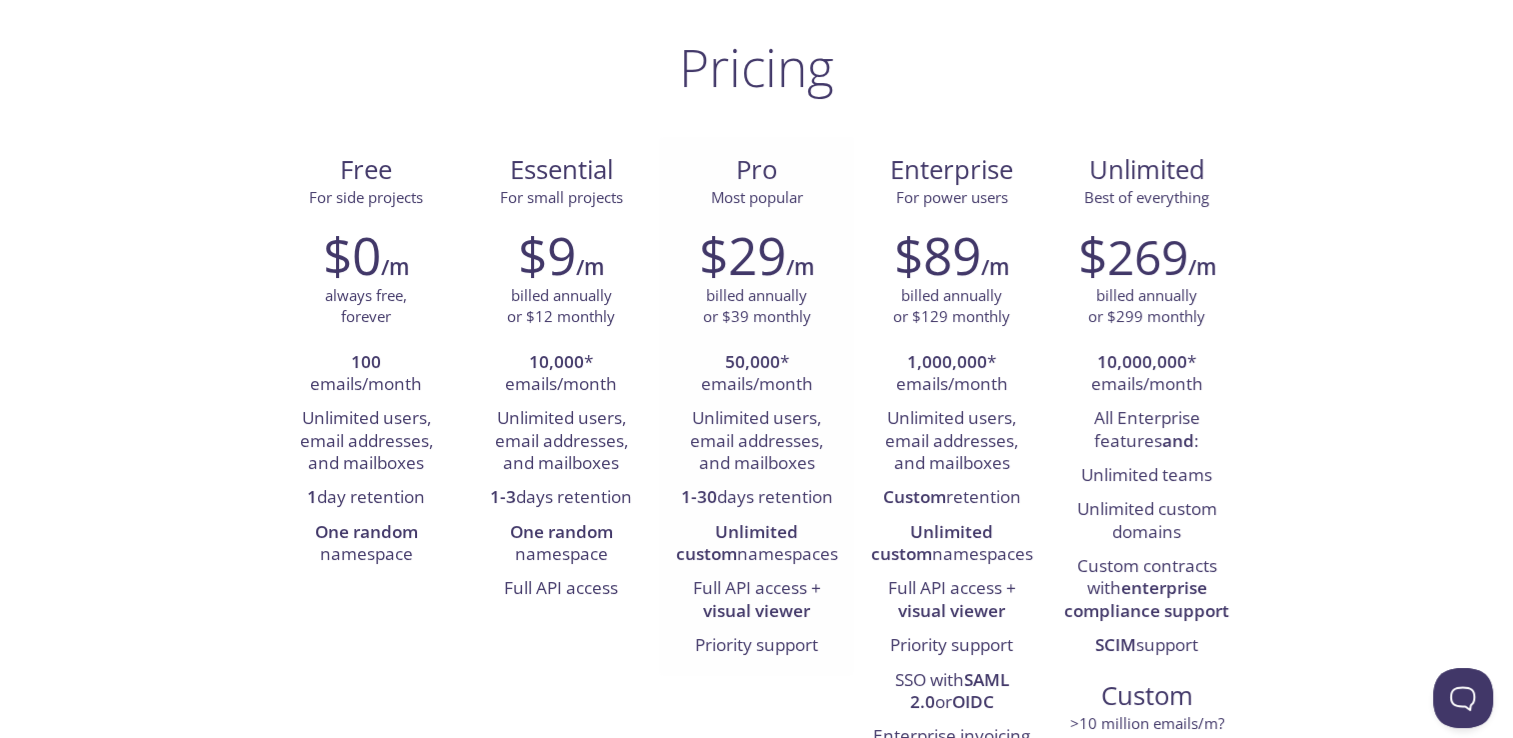 scroll, scrollTop: 0, scrollLeft: 0, axis: both 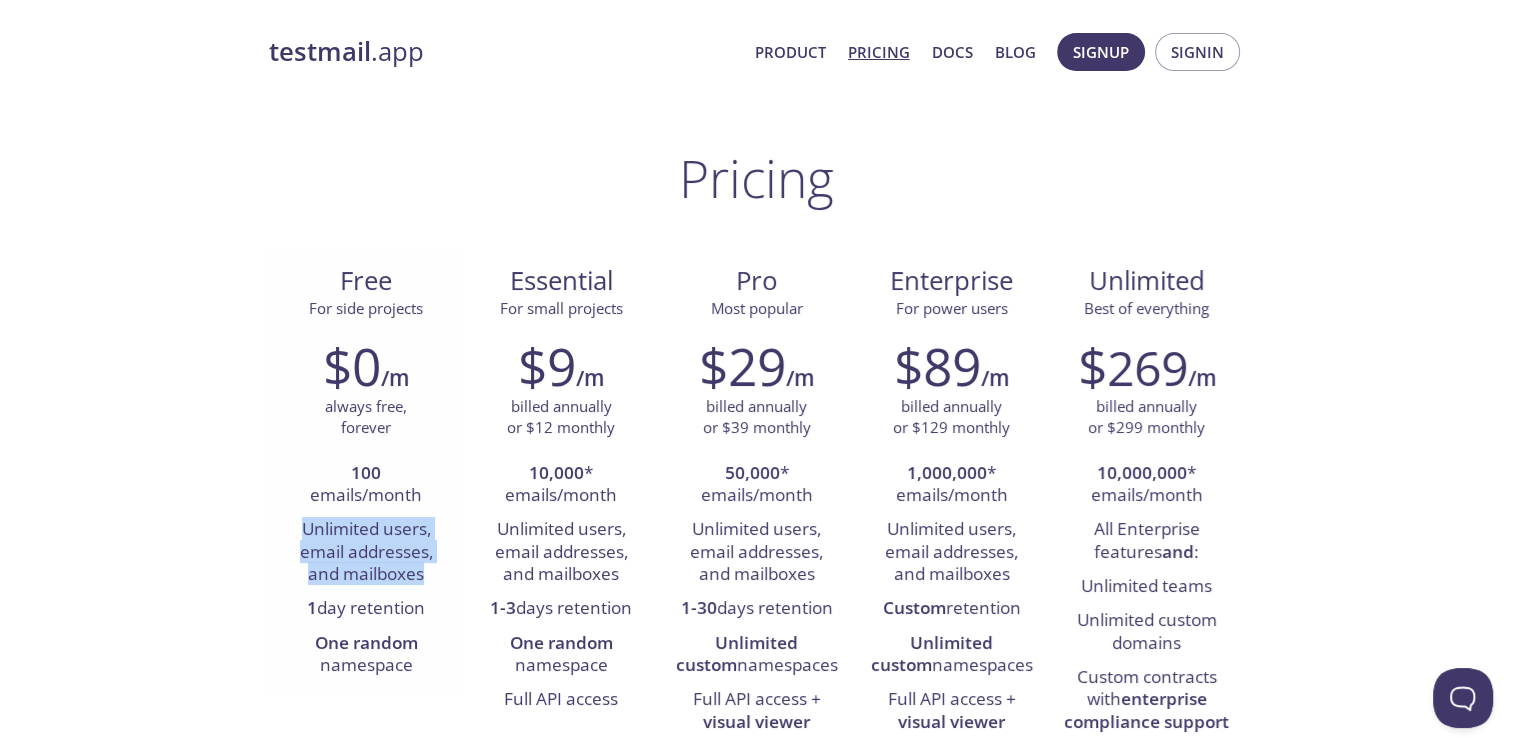 drag, startPoint x: 316, startPoint y: 526, endPoint x: 428, endPoint y: 573, distance: 121.46193 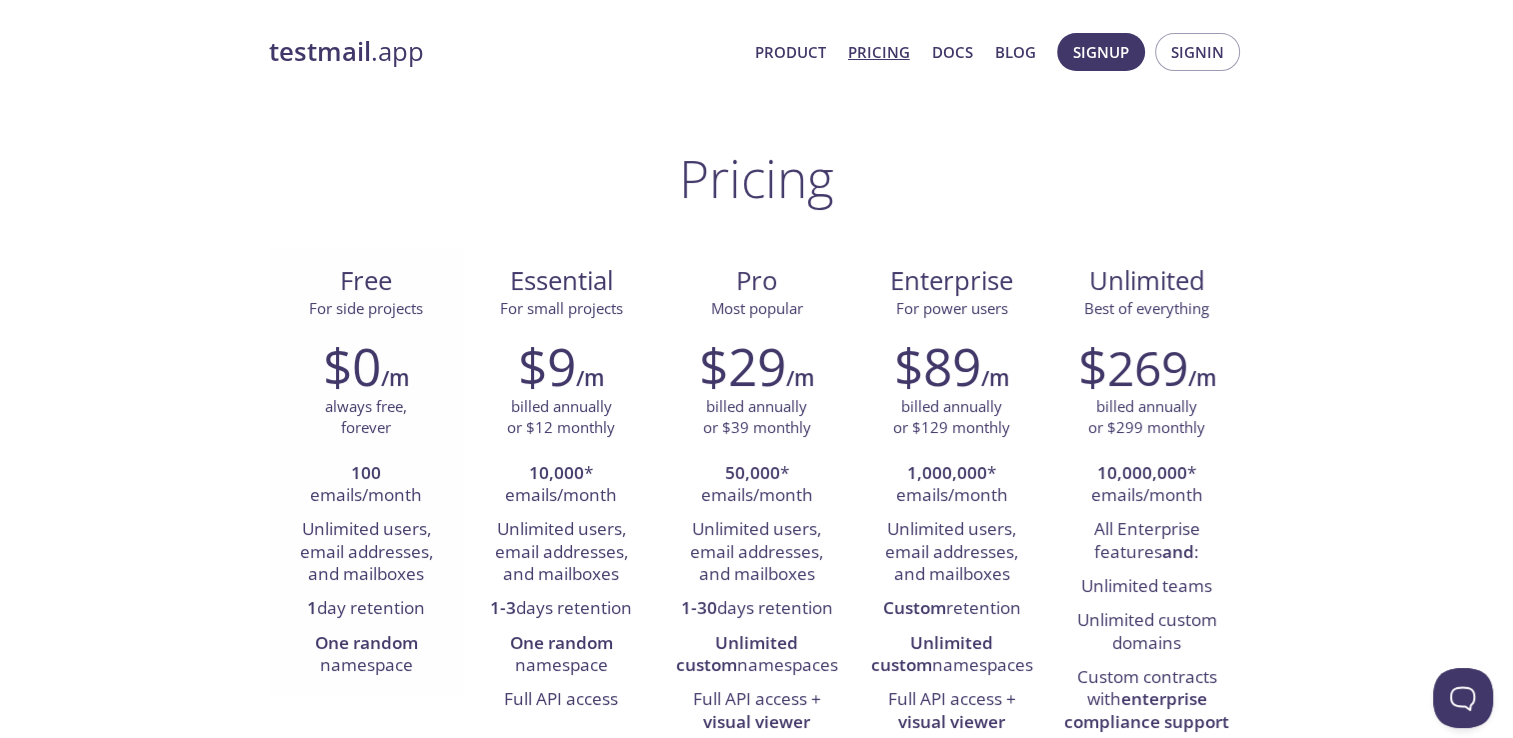 click on "1  day retention" at bounding box center (366, 609) 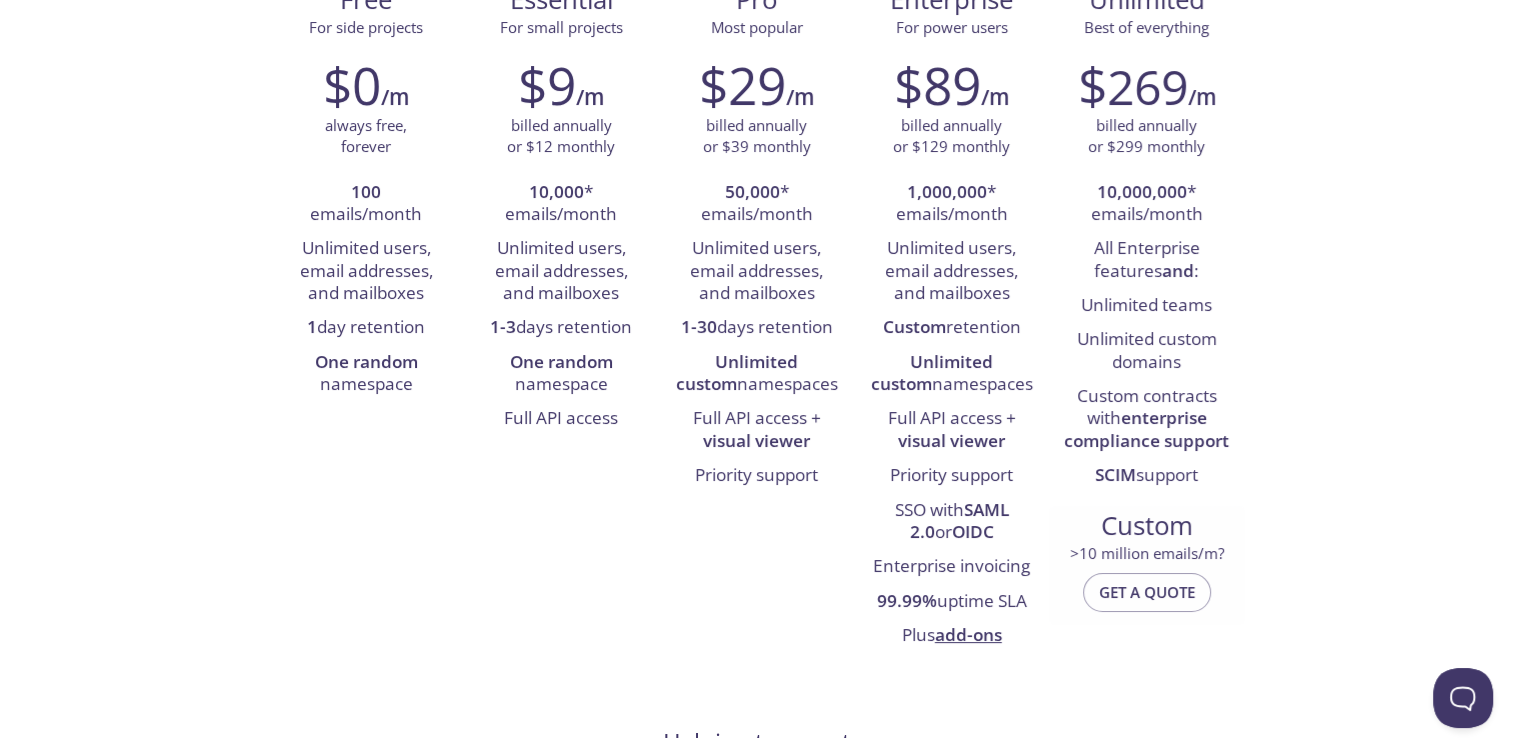scroll, scrollTop: 0, scrollLeft: 0, axis: both 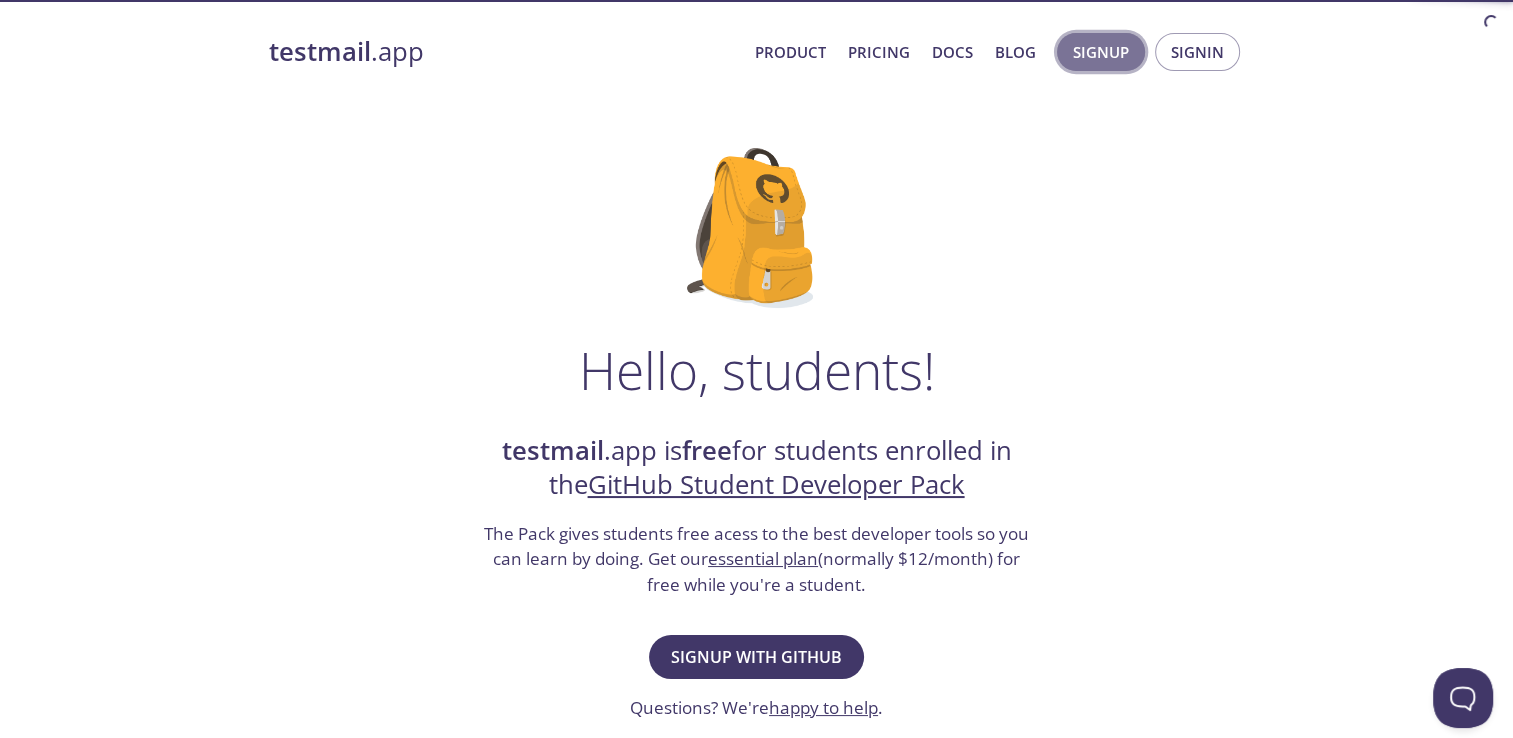 click on "Signup" at bounding box center (1101, 52) 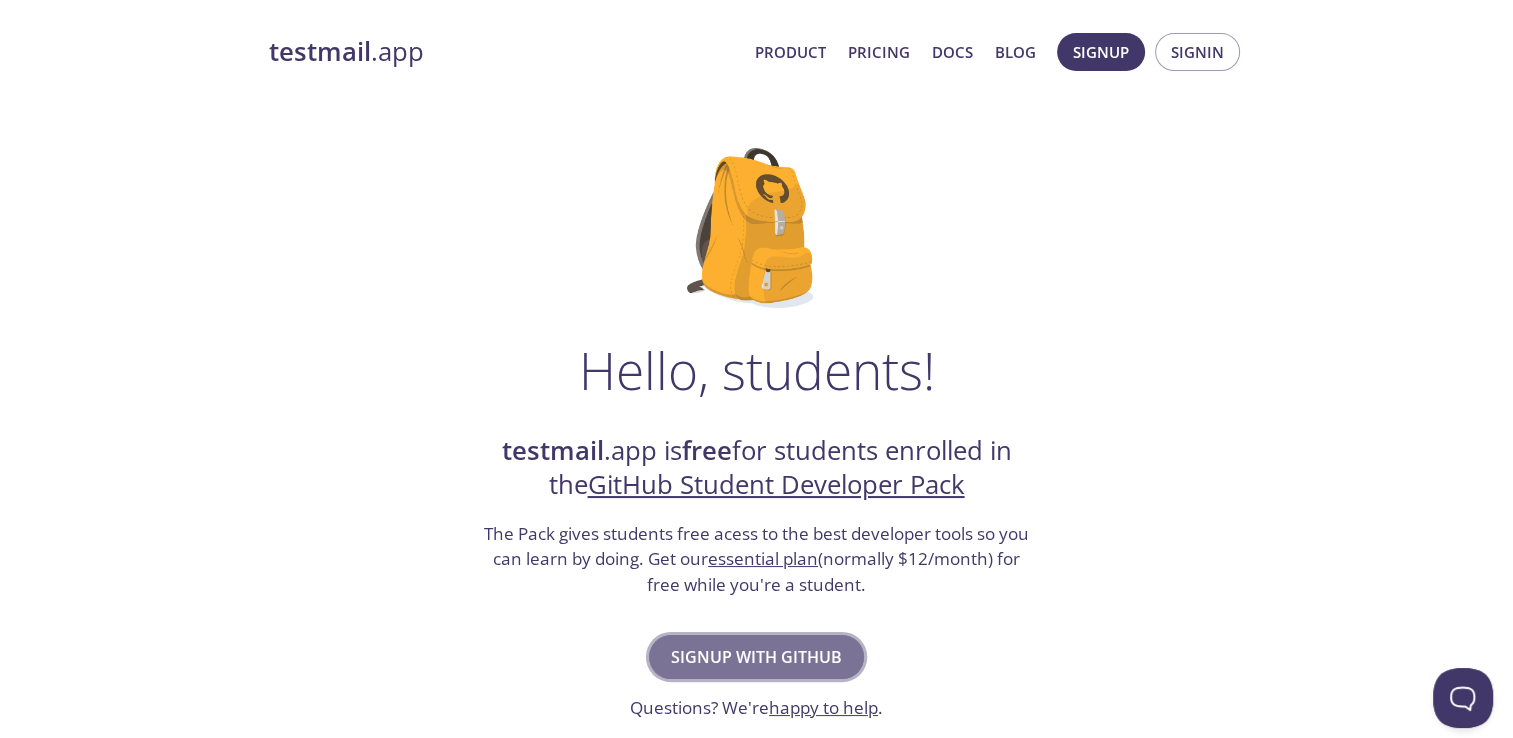 click on "Signup with GitHub" at bounding box center (756, 657) 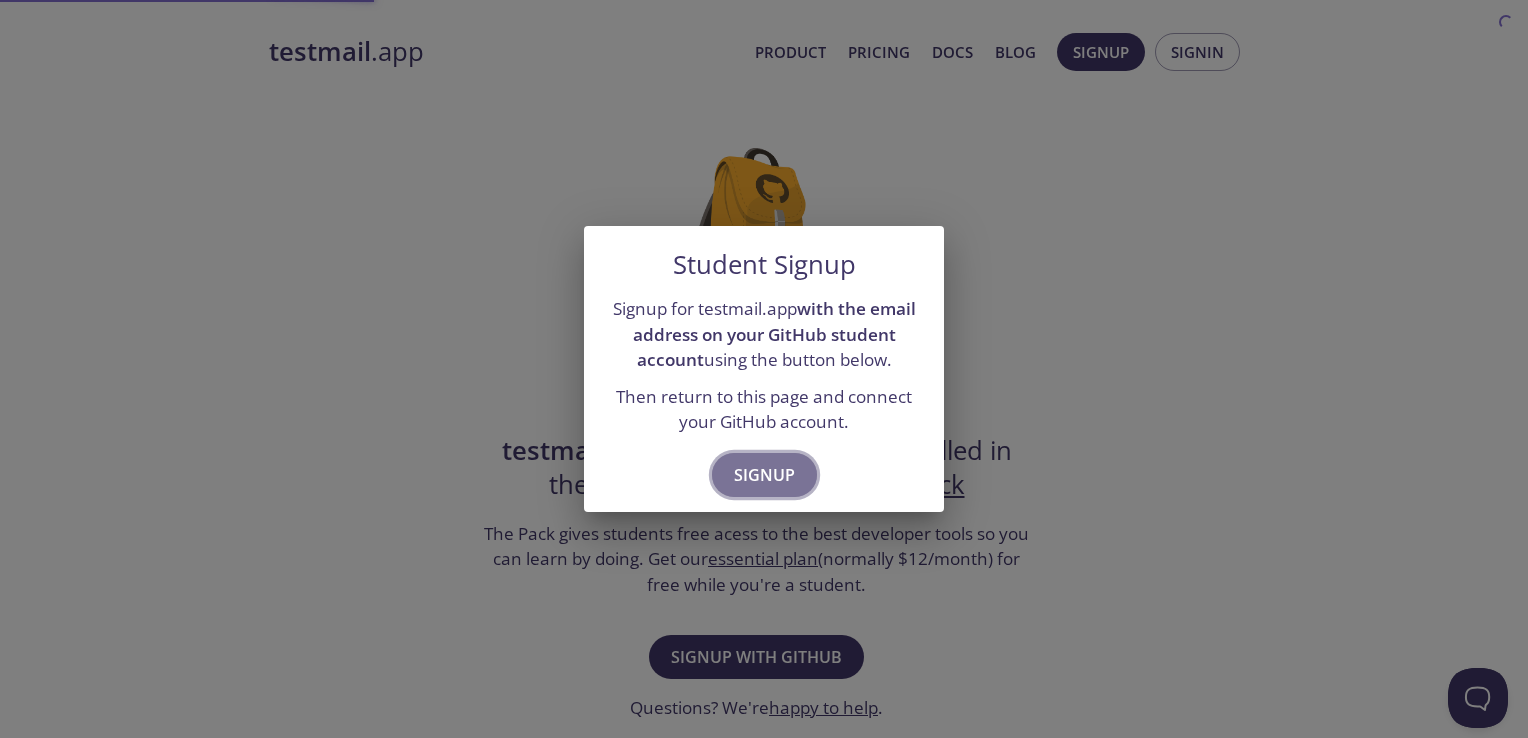 click on "Signup" at bounding box center [764, 475] 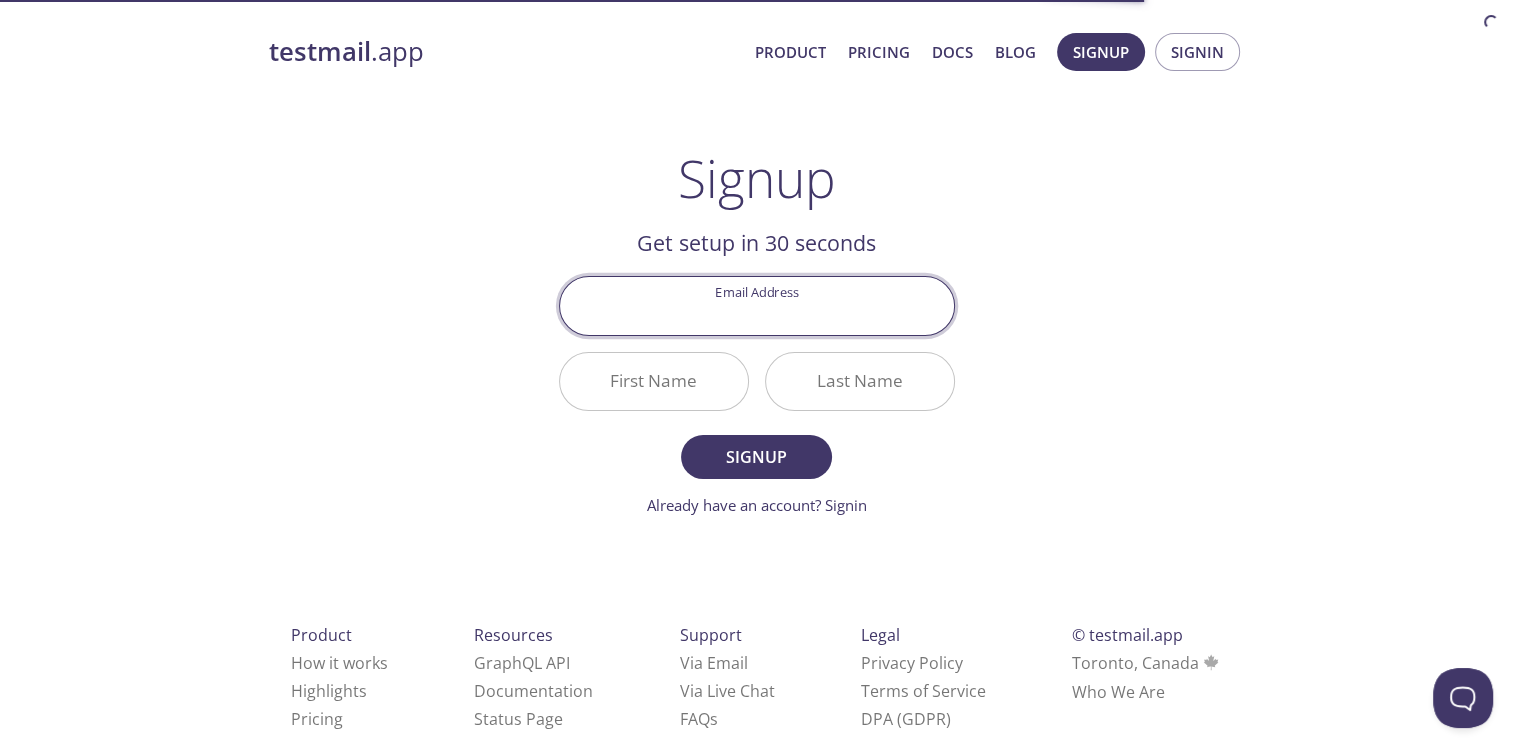 click on "Email Address" at bounding box center (757, 305) 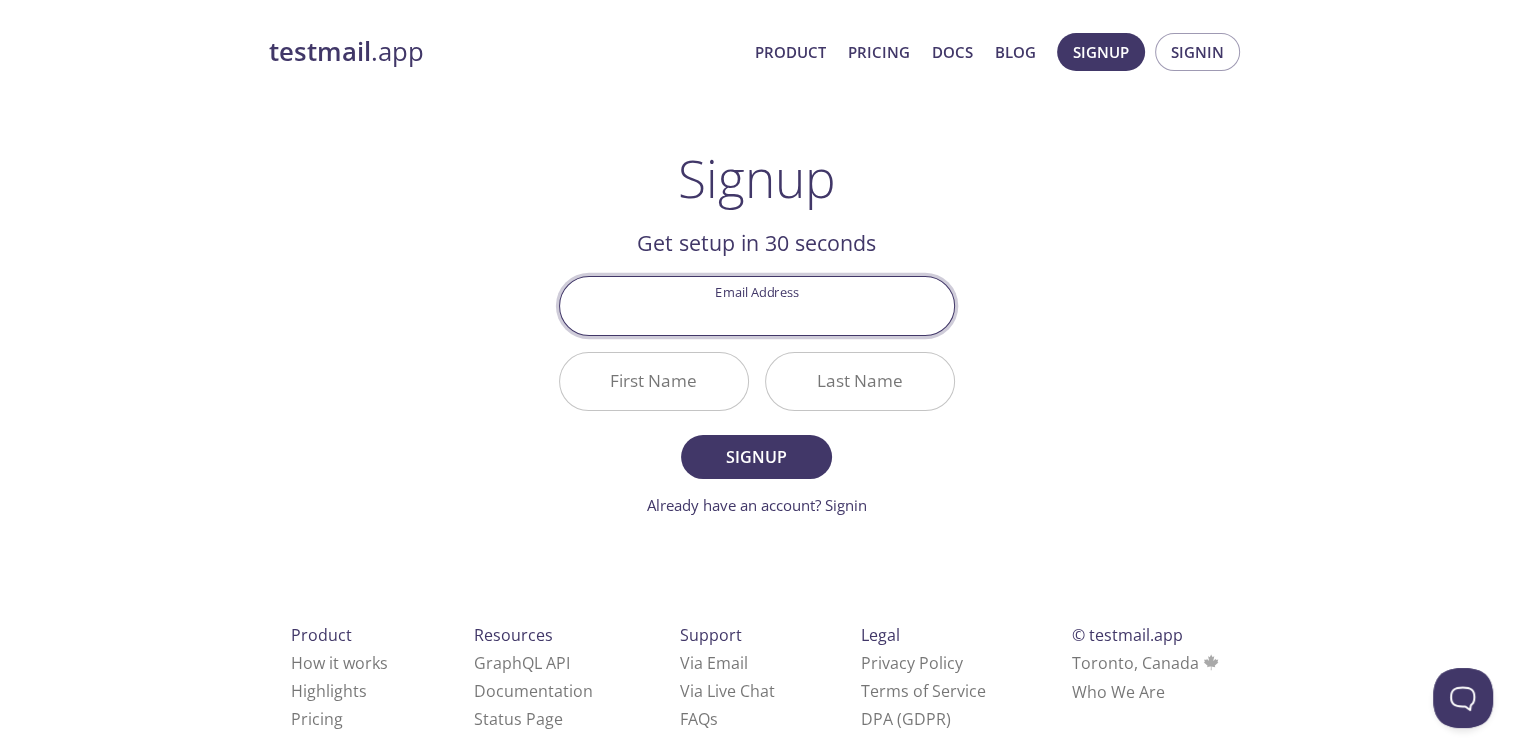type on "[EMAIL]" 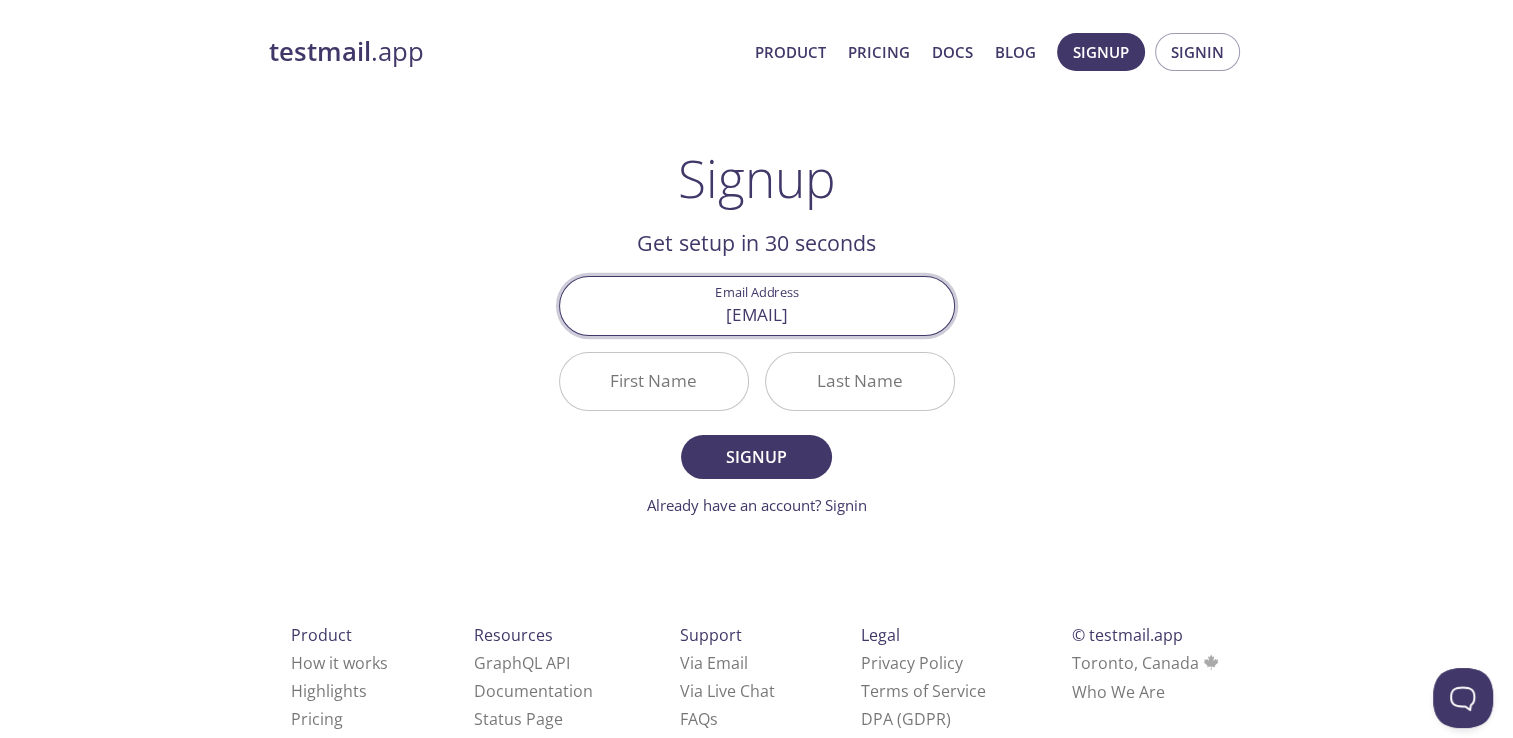 click on "First Name" at bounding box center (654, 381) 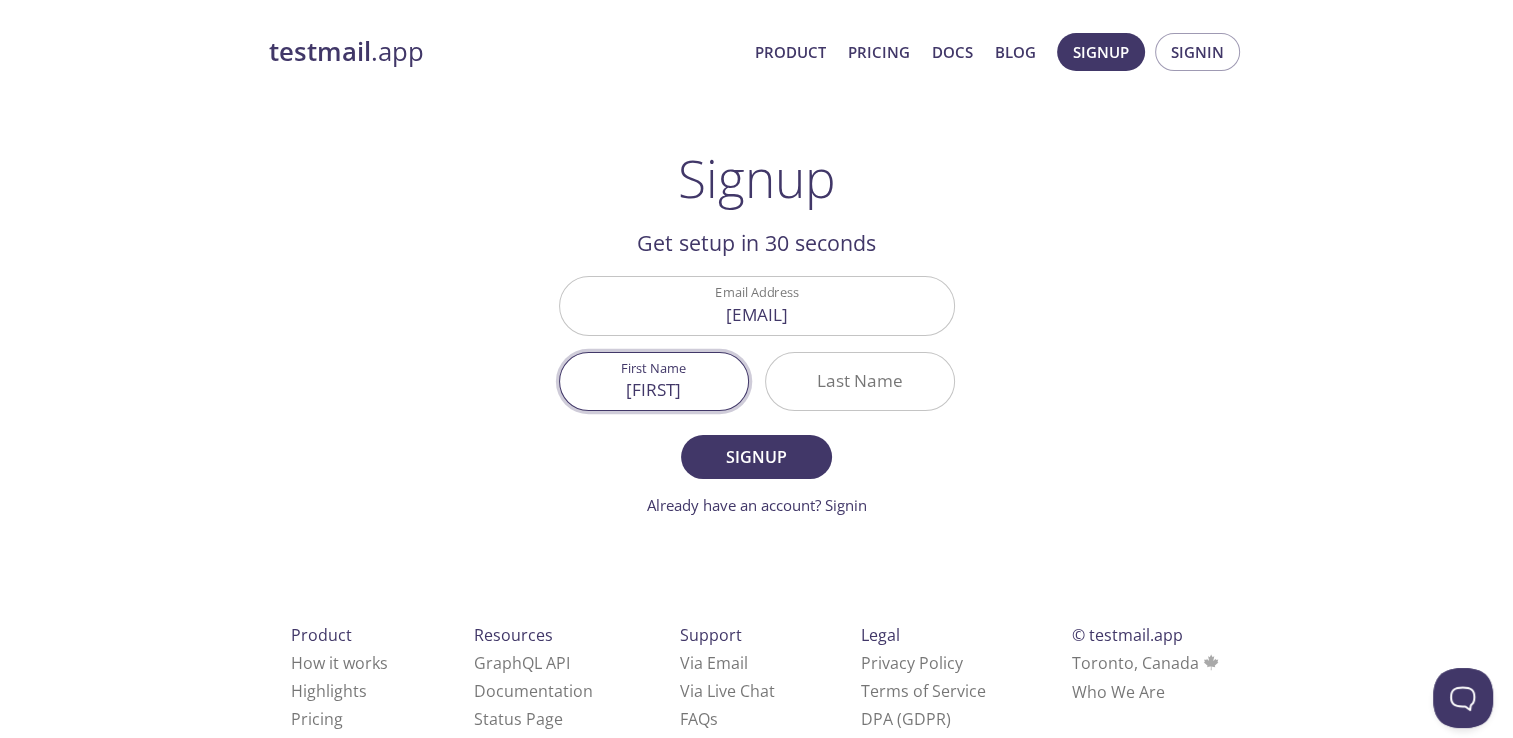 type on "[FIRST]" 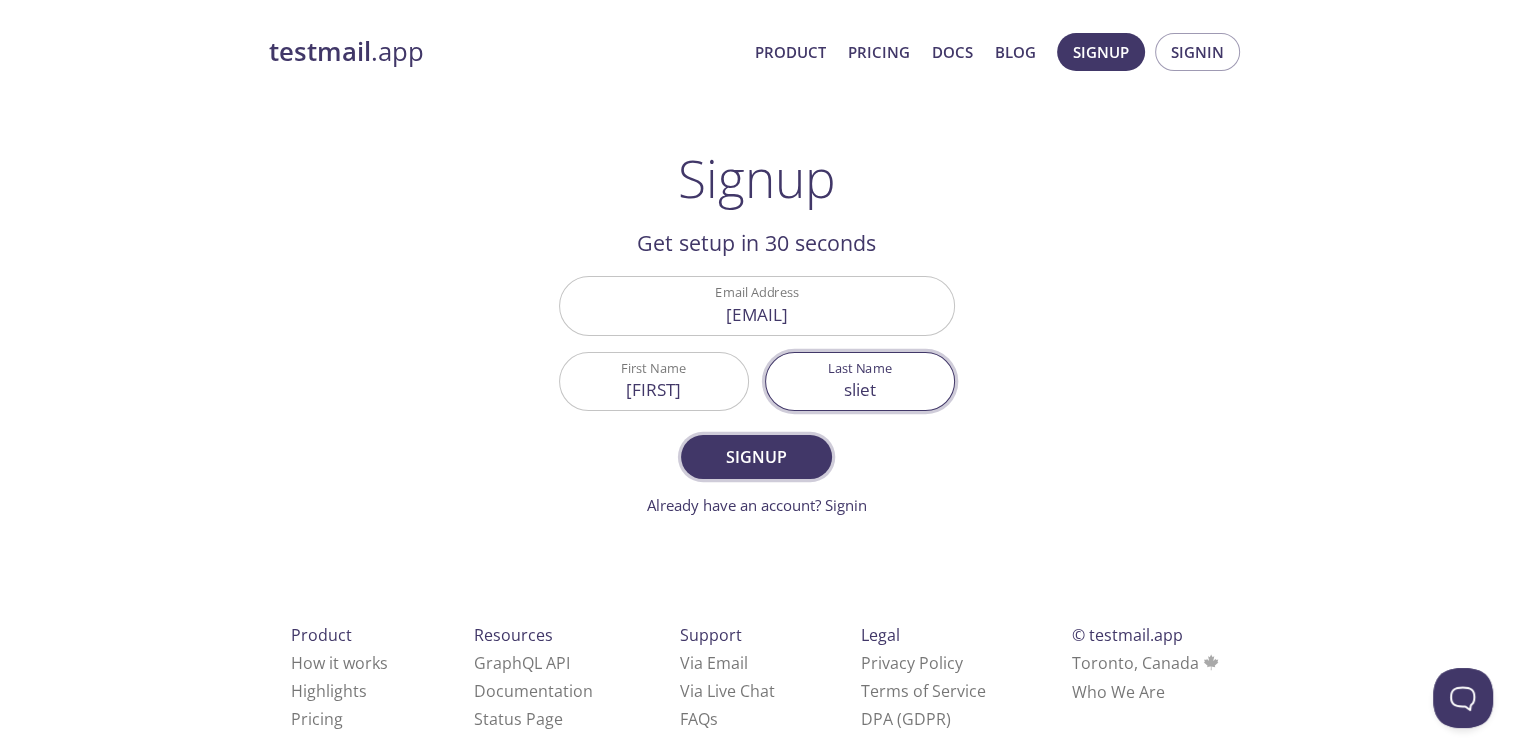 type on "sliet" 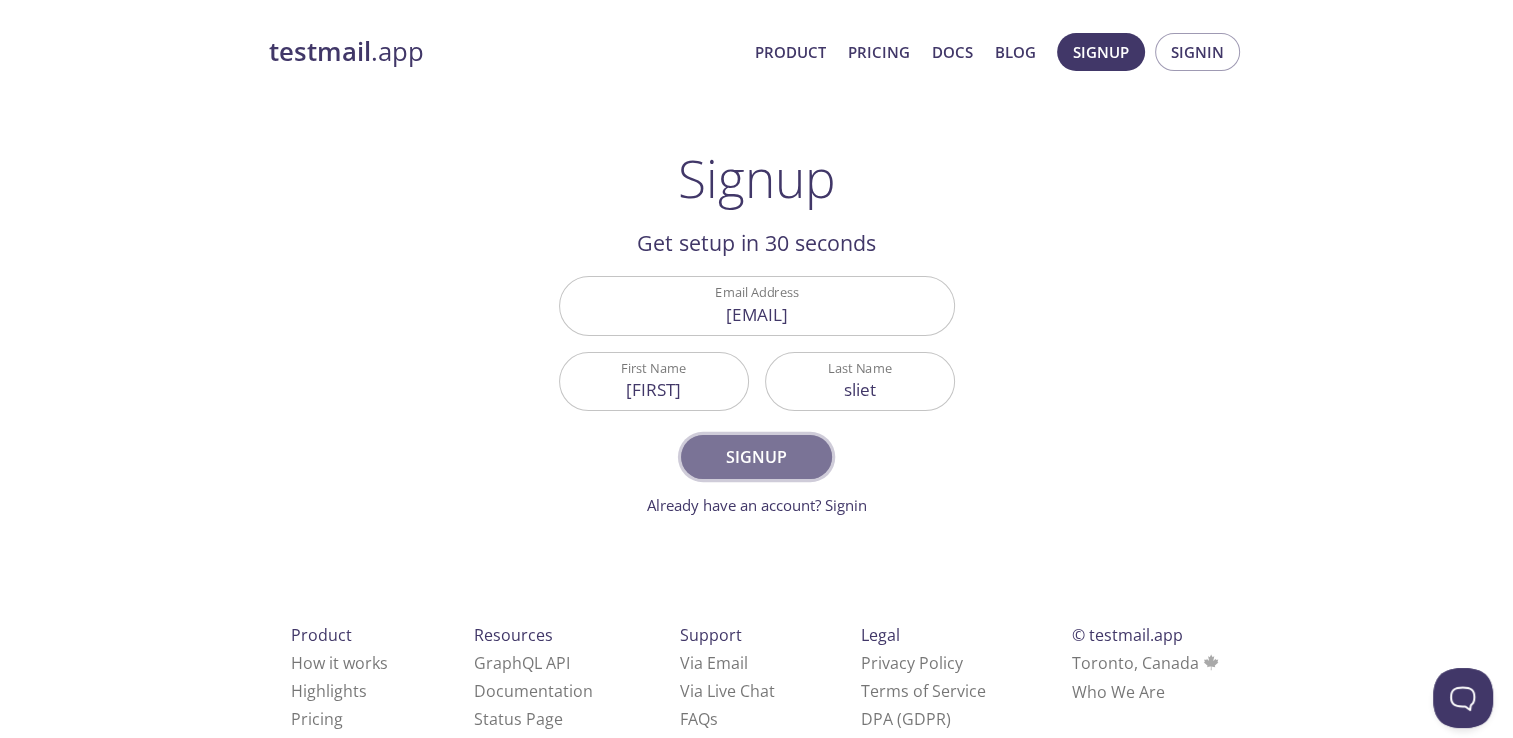 click on "Signup" at bounding box center (756, 457) 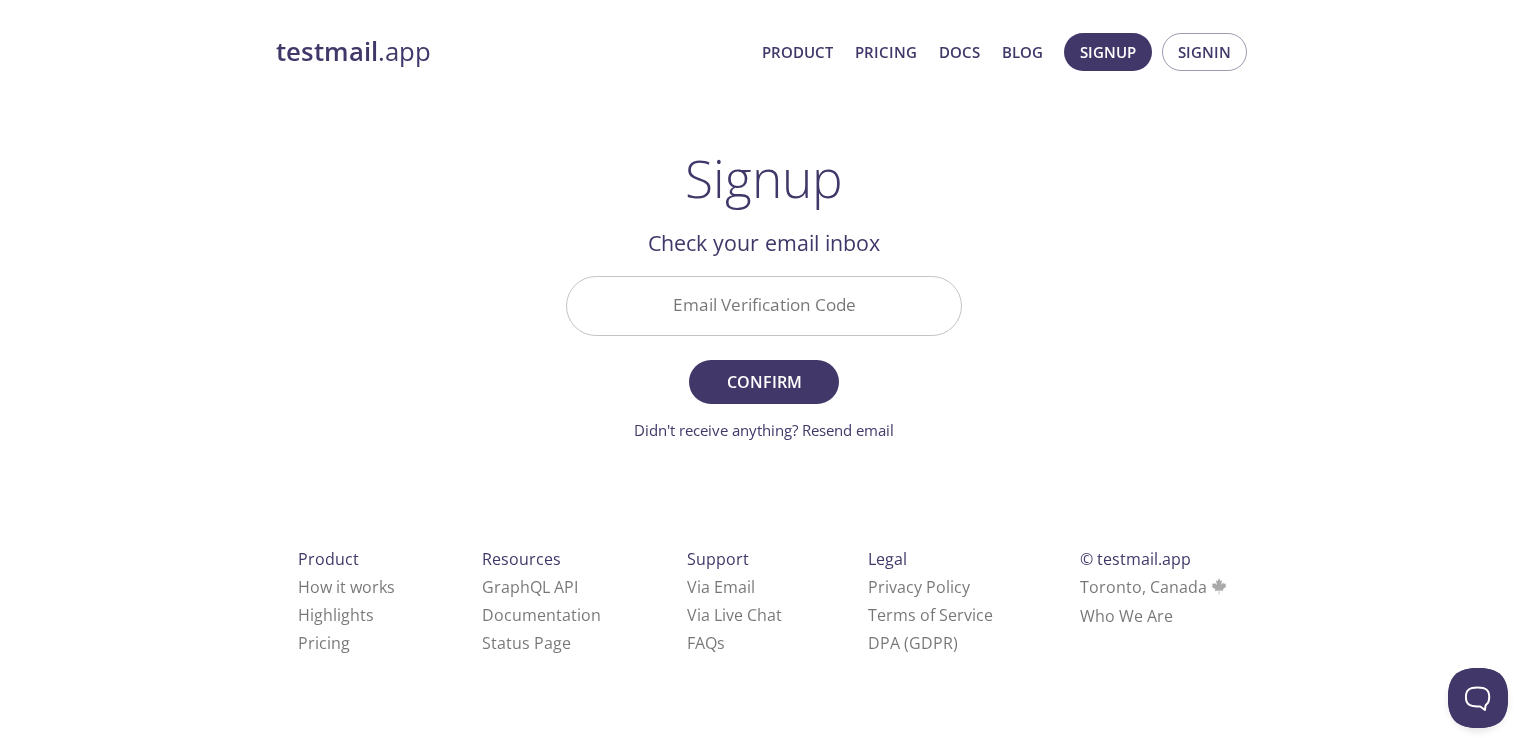 click on "Email Verification Code" at bounding box center [764, 305] 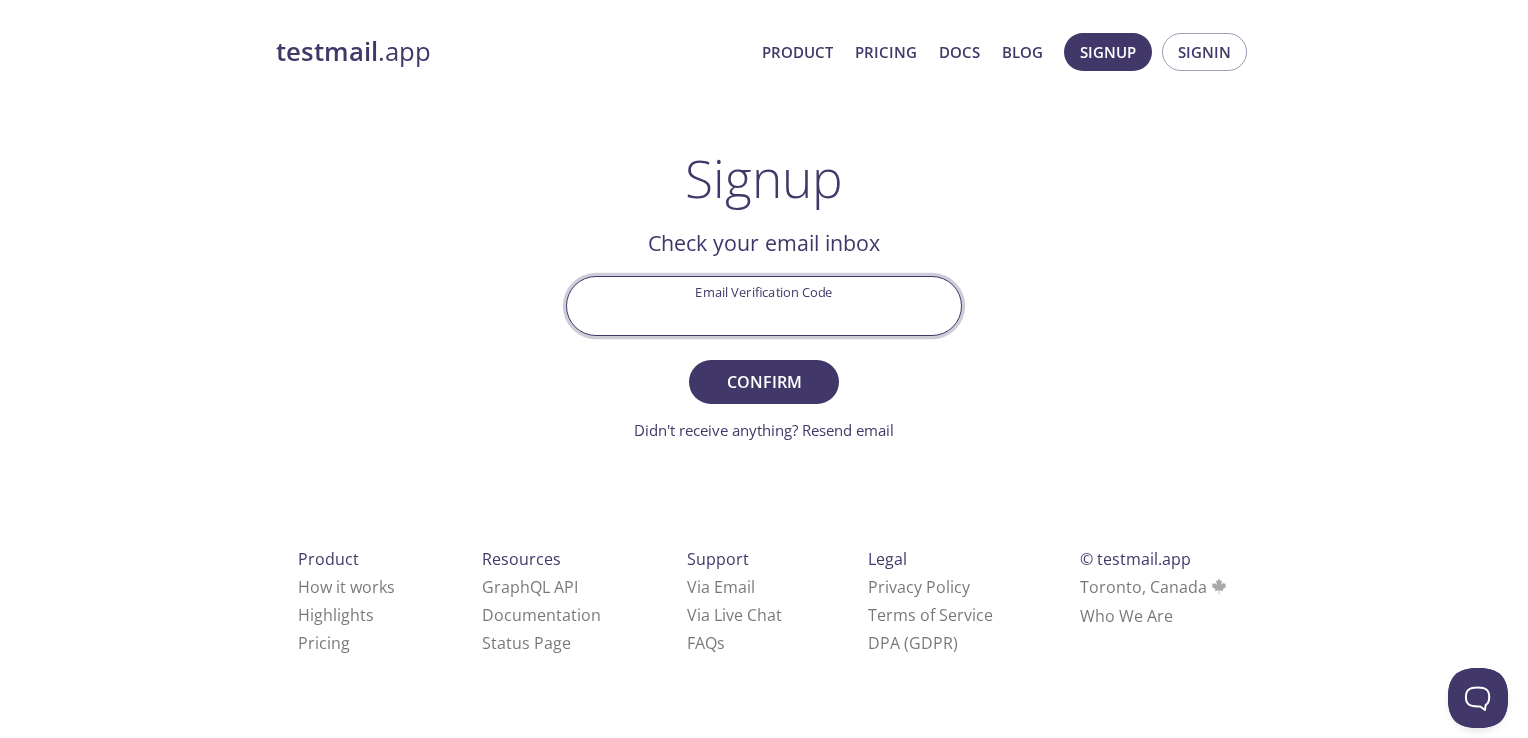 click on "Email Verification Code" at bounding box center [764, 305] 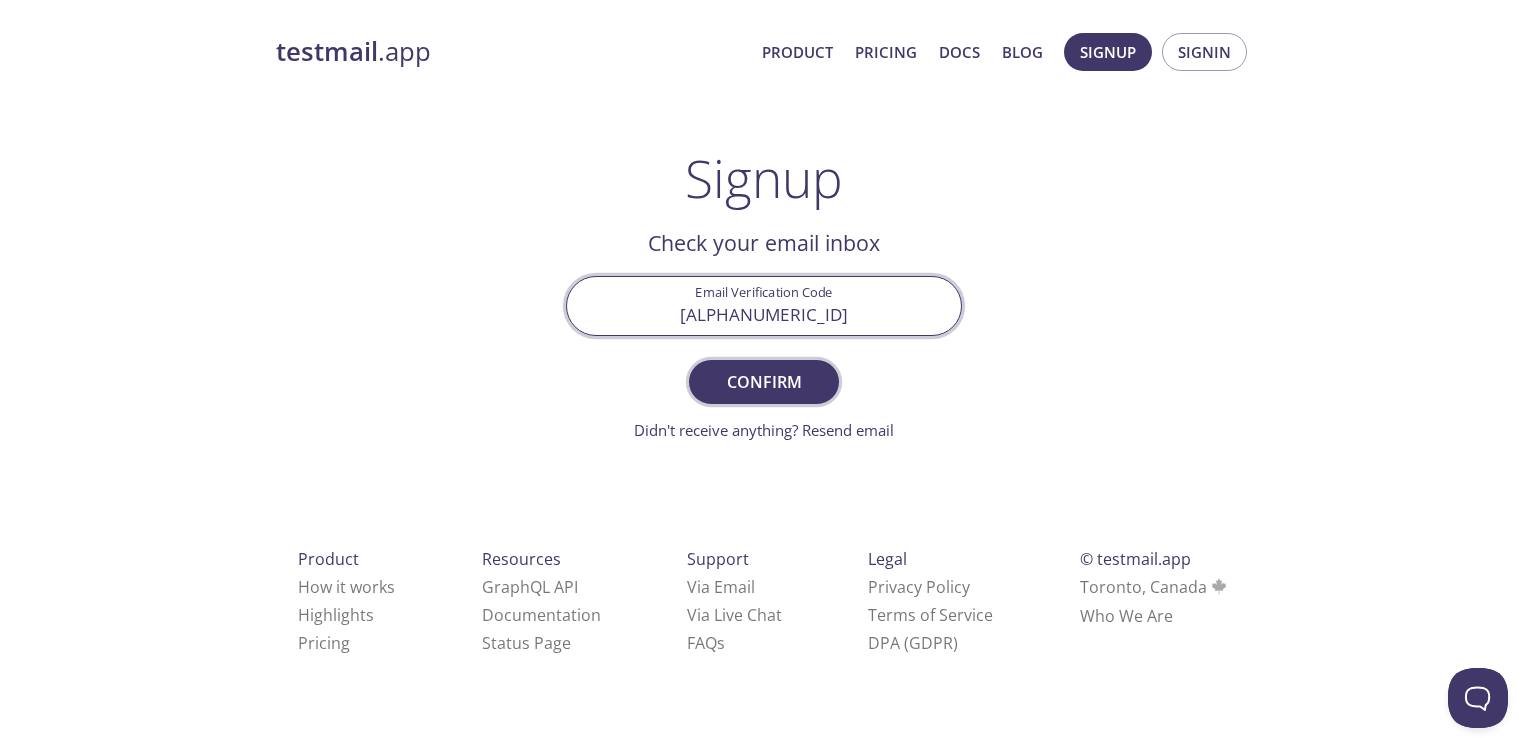 type on "FK6VQ41" 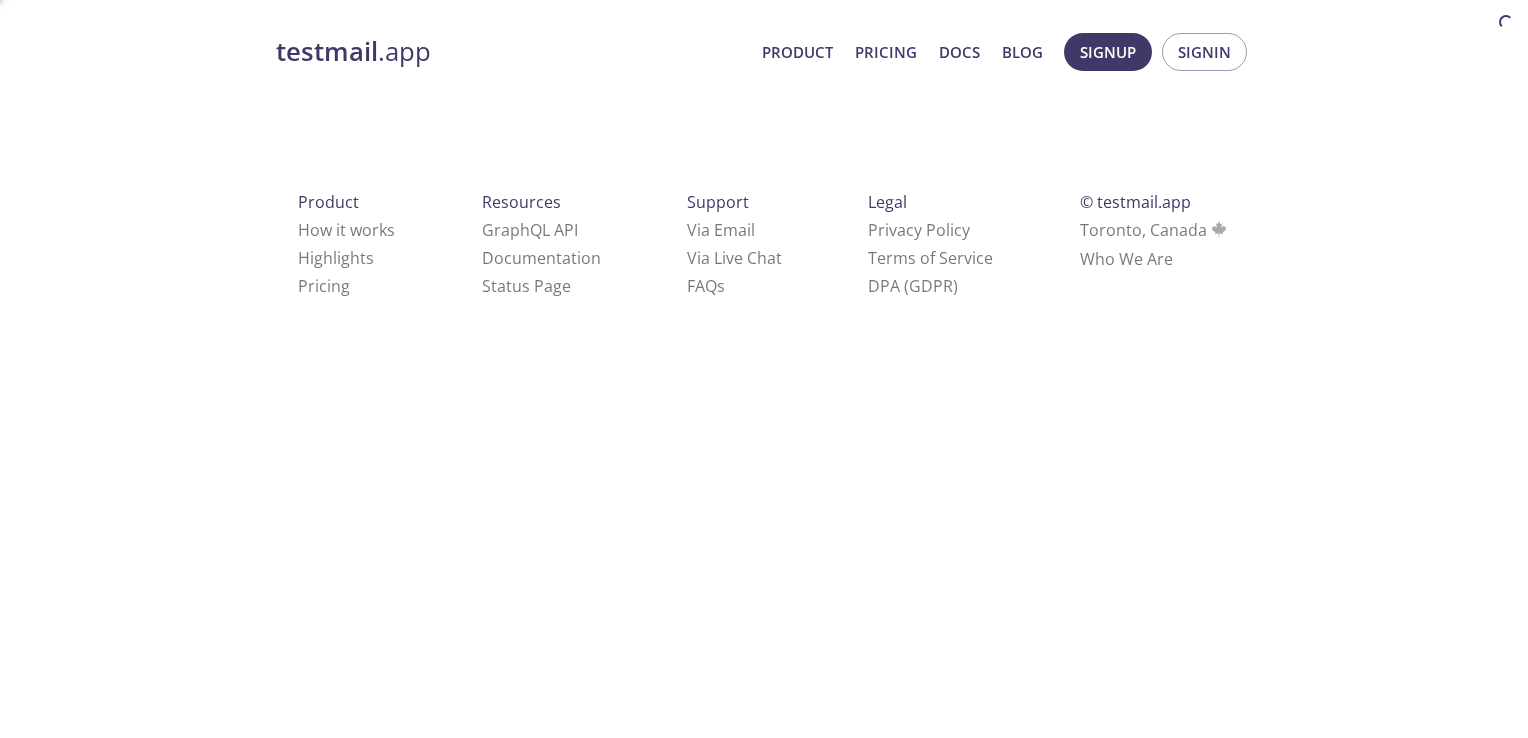 scroll, scrollTop: 0, scrollLeft: 0, axis: both 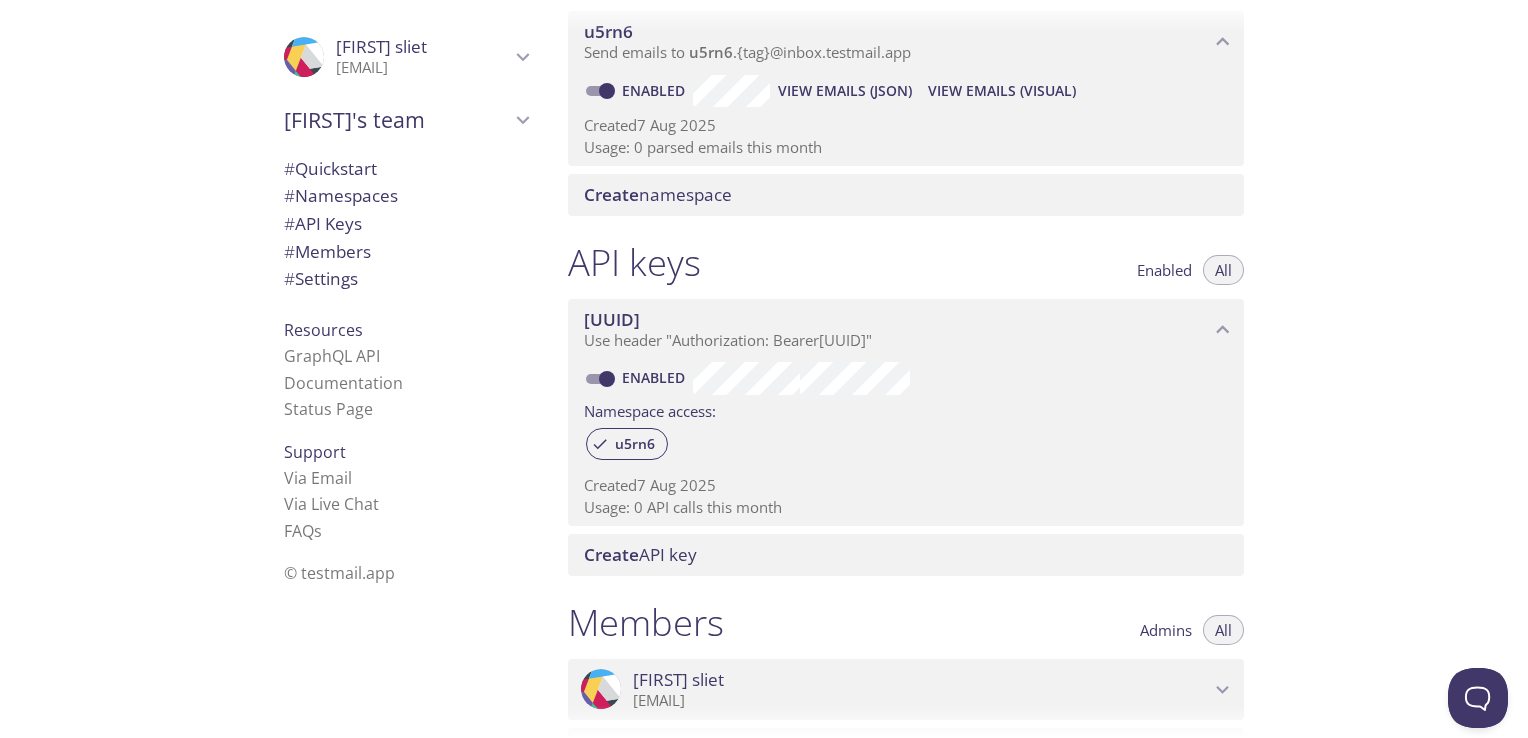 click on "Use header "Authorization: Bearer  [UUID] "" at bounding box center [728, 340] 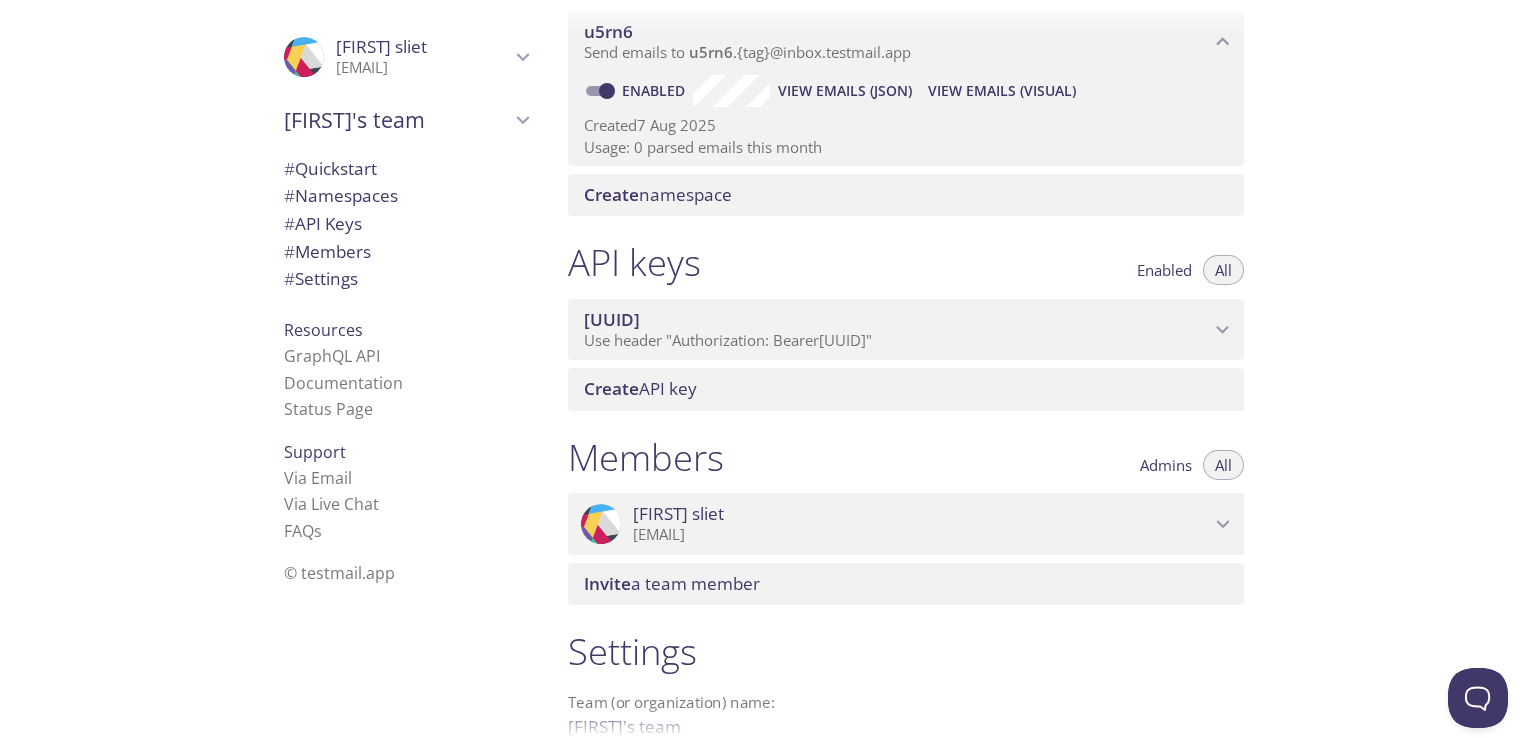 click on "Use header "Authorization: Bearer  [UUID] "" at bounding box center [728, 340] 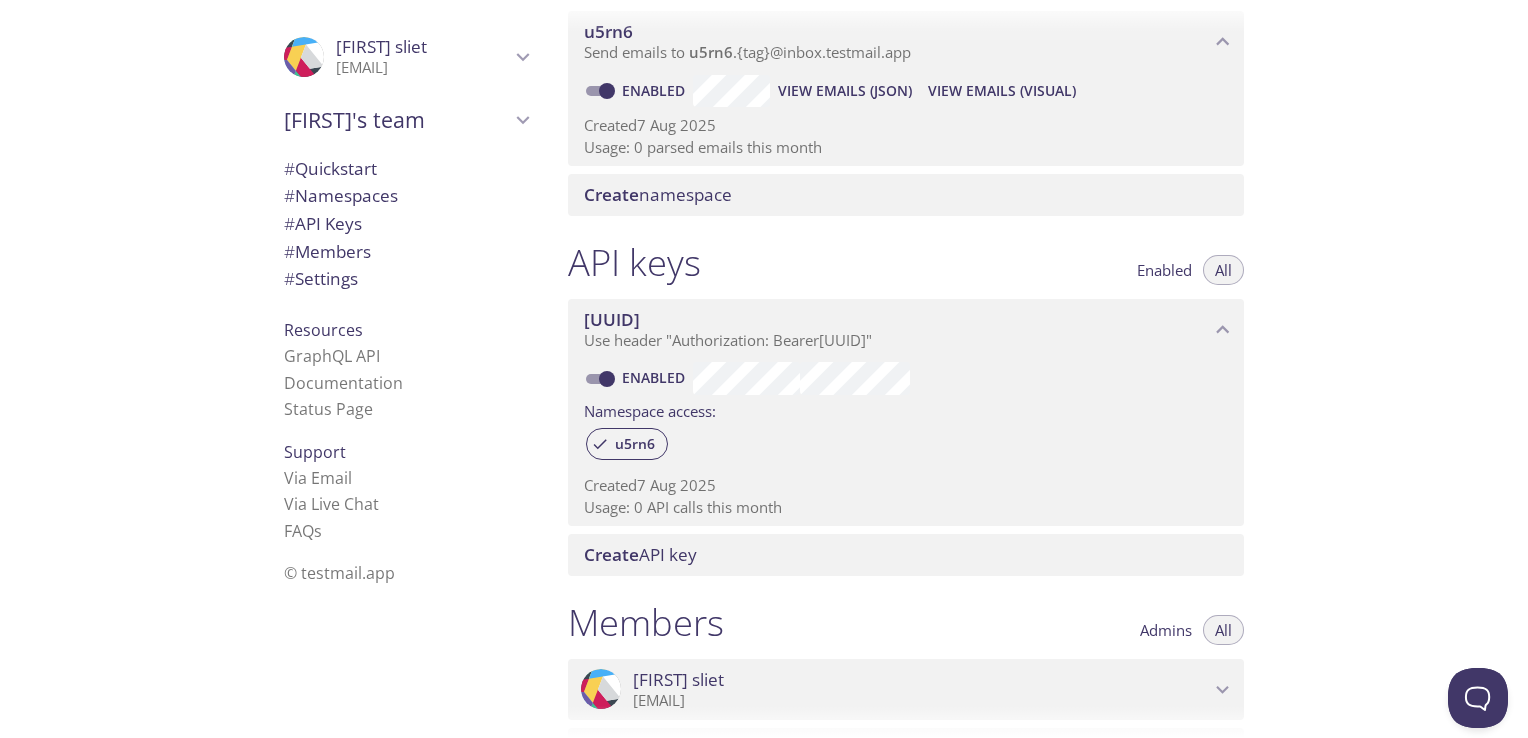 click on "[UUID]" at bounding box center [612, 319] 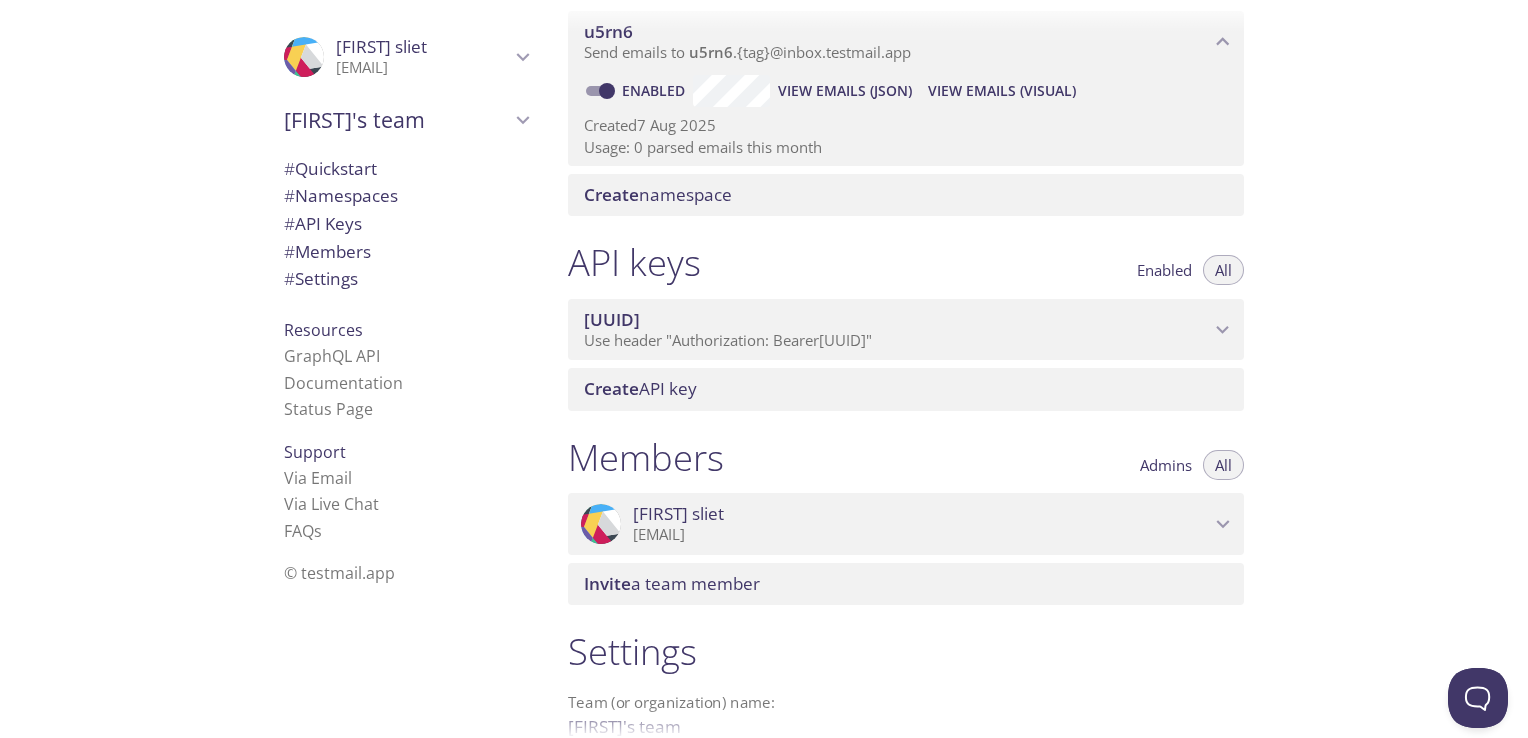 click on "[UUID] Use header "Authorization: Bearer  [UUID] "" at bounding box center (897, 330) 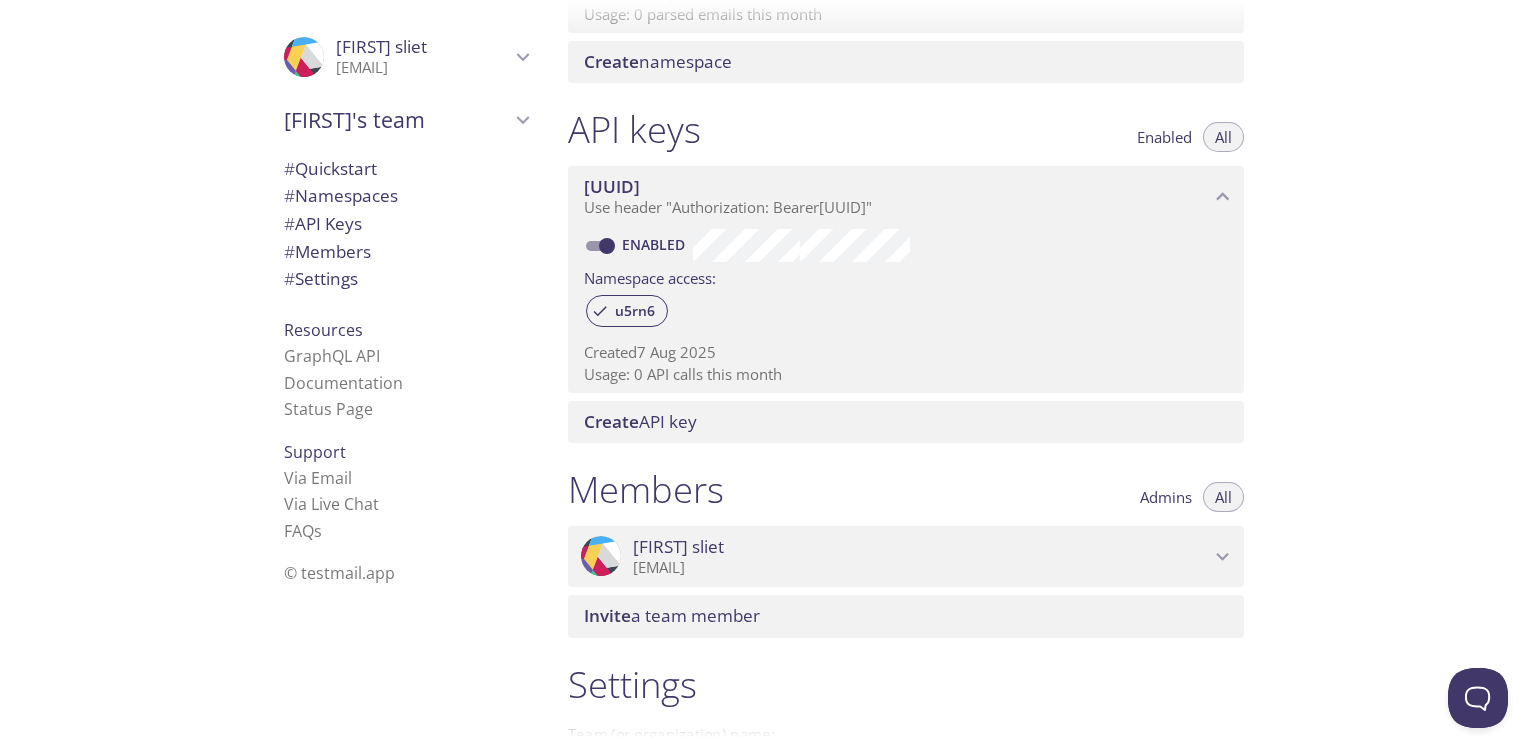 scroll, scrollTop: 500, scrollLeft: 0, axis: vertical 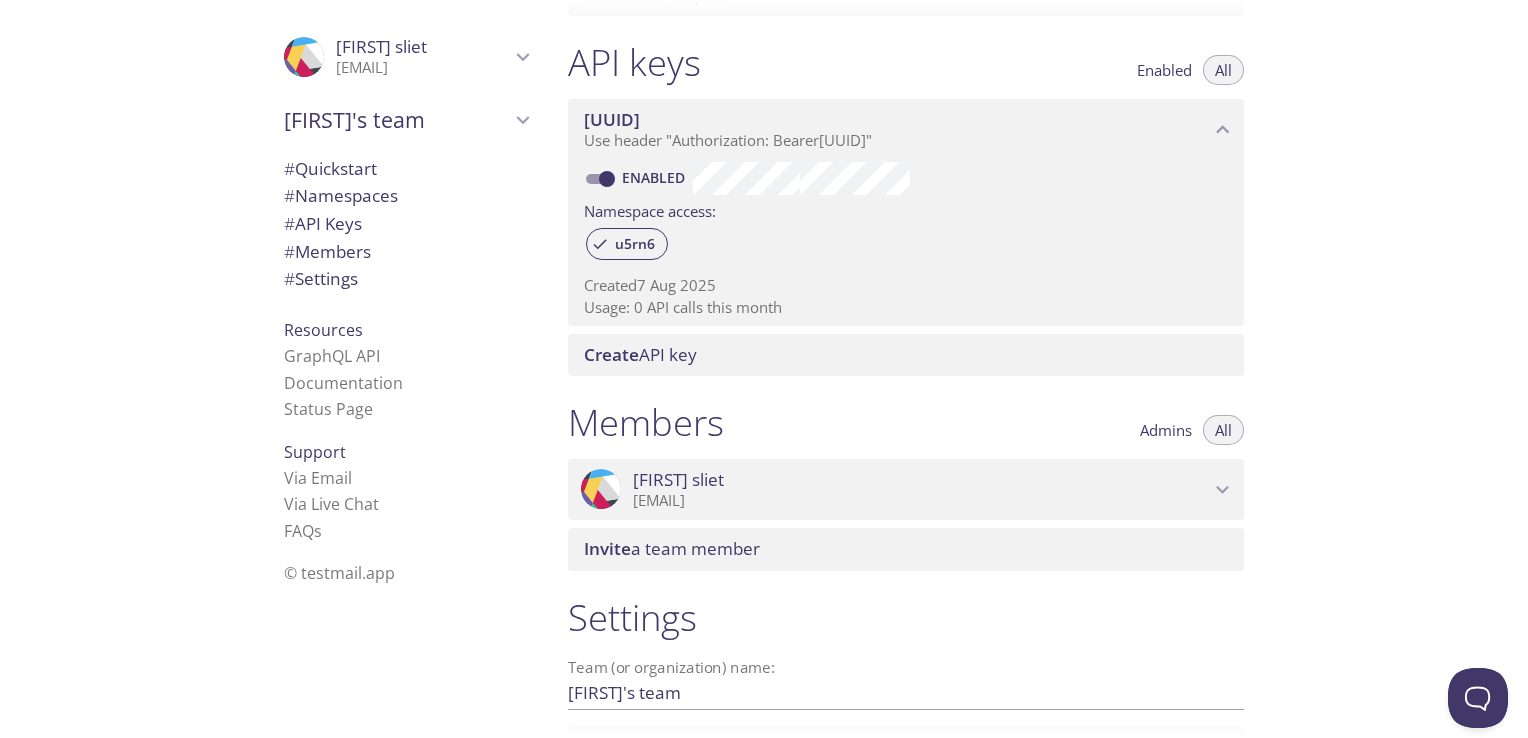 click on "[EMAIL]" at bounding box center (921, 501) 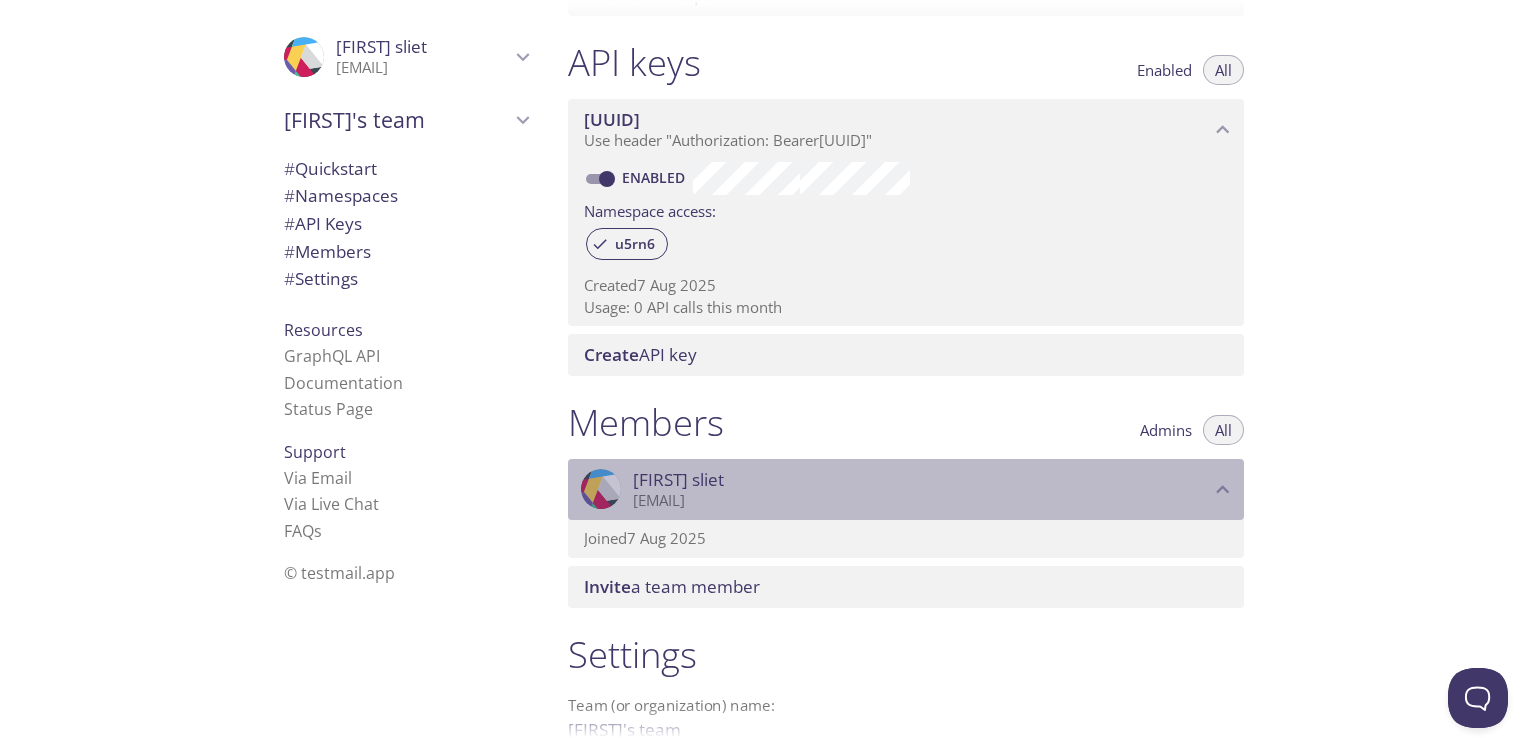 click on "[EMAIL]" at bounding box center (921, 501) 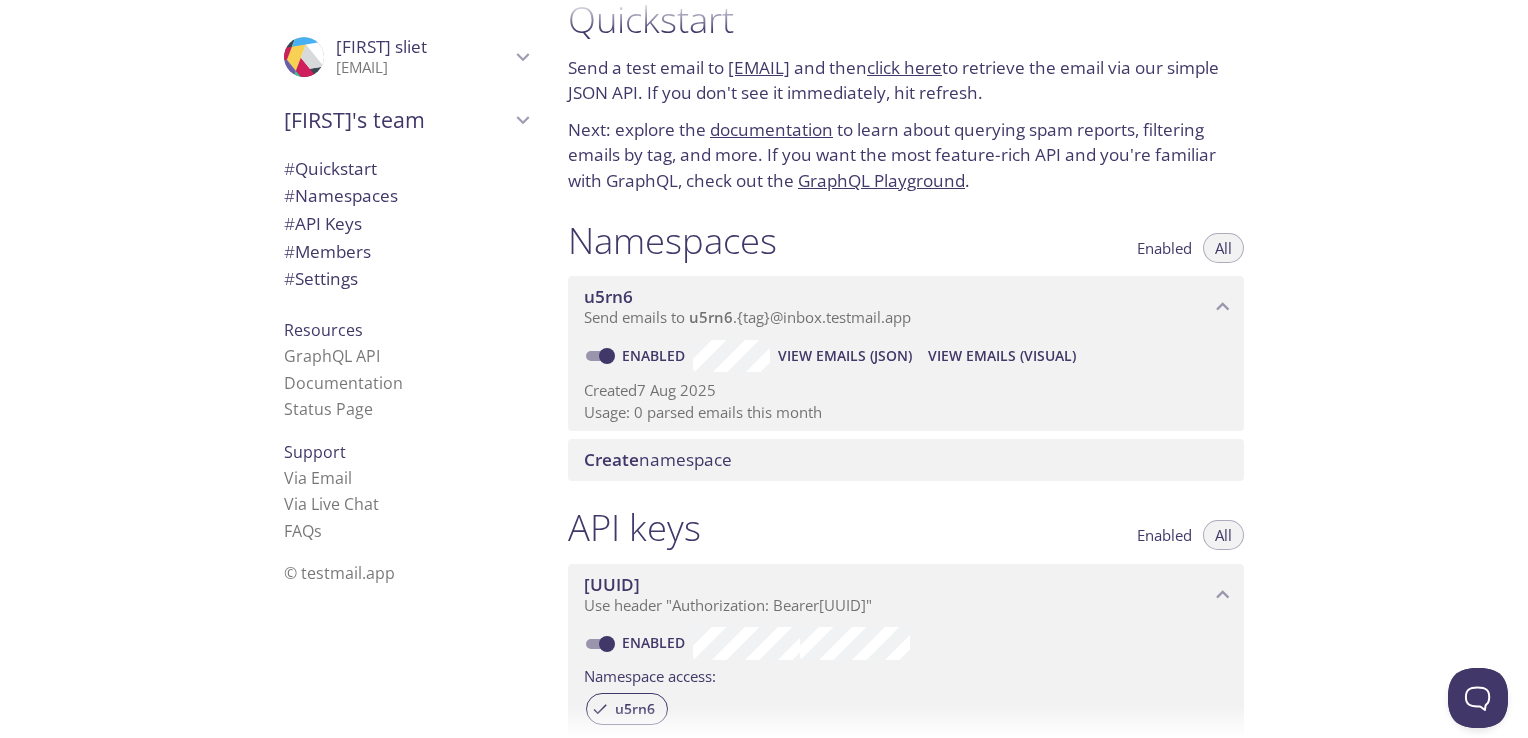 scroll, scrollTop: 0, scrollLeft: 0, axis: both 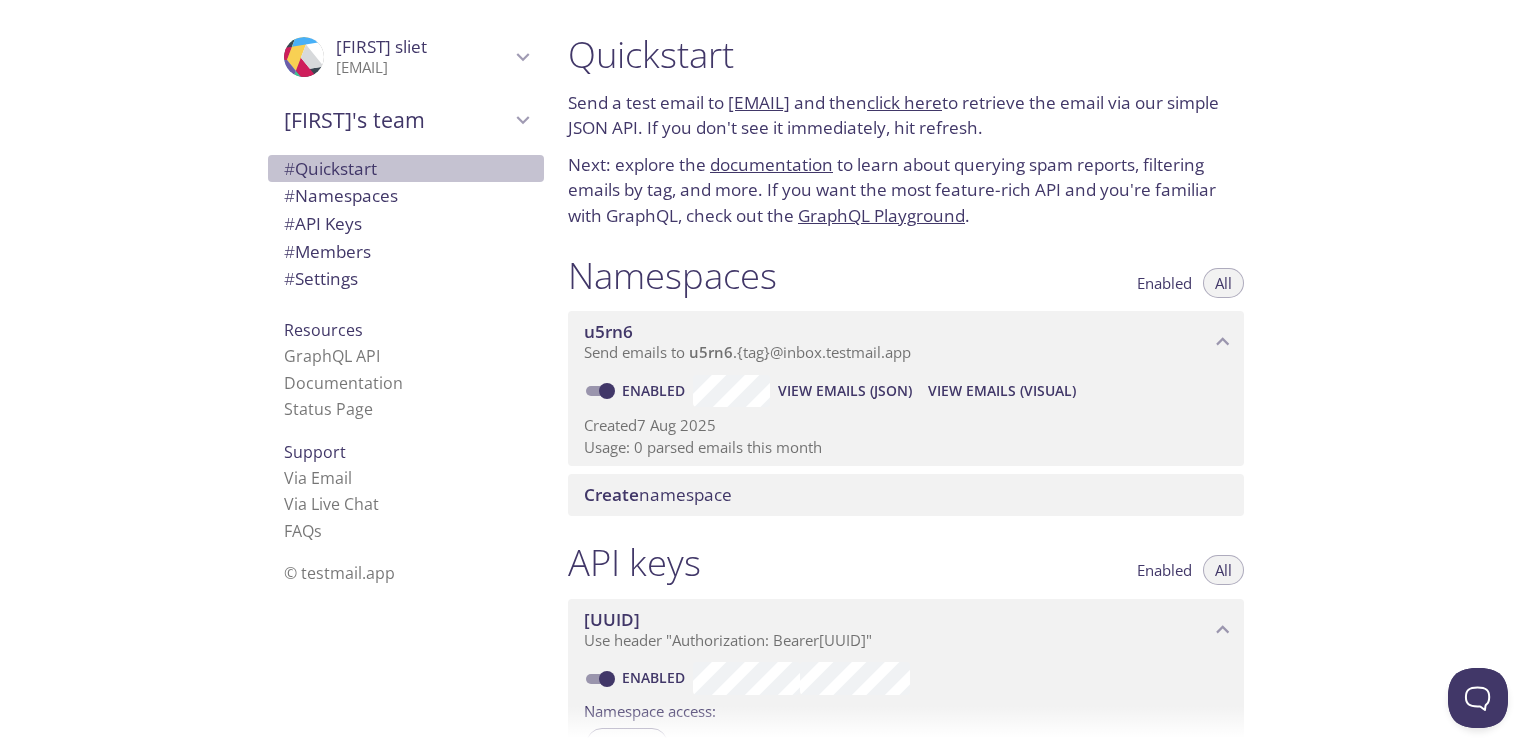 click on "#  Quickstart" at bounding box center (330, 168) 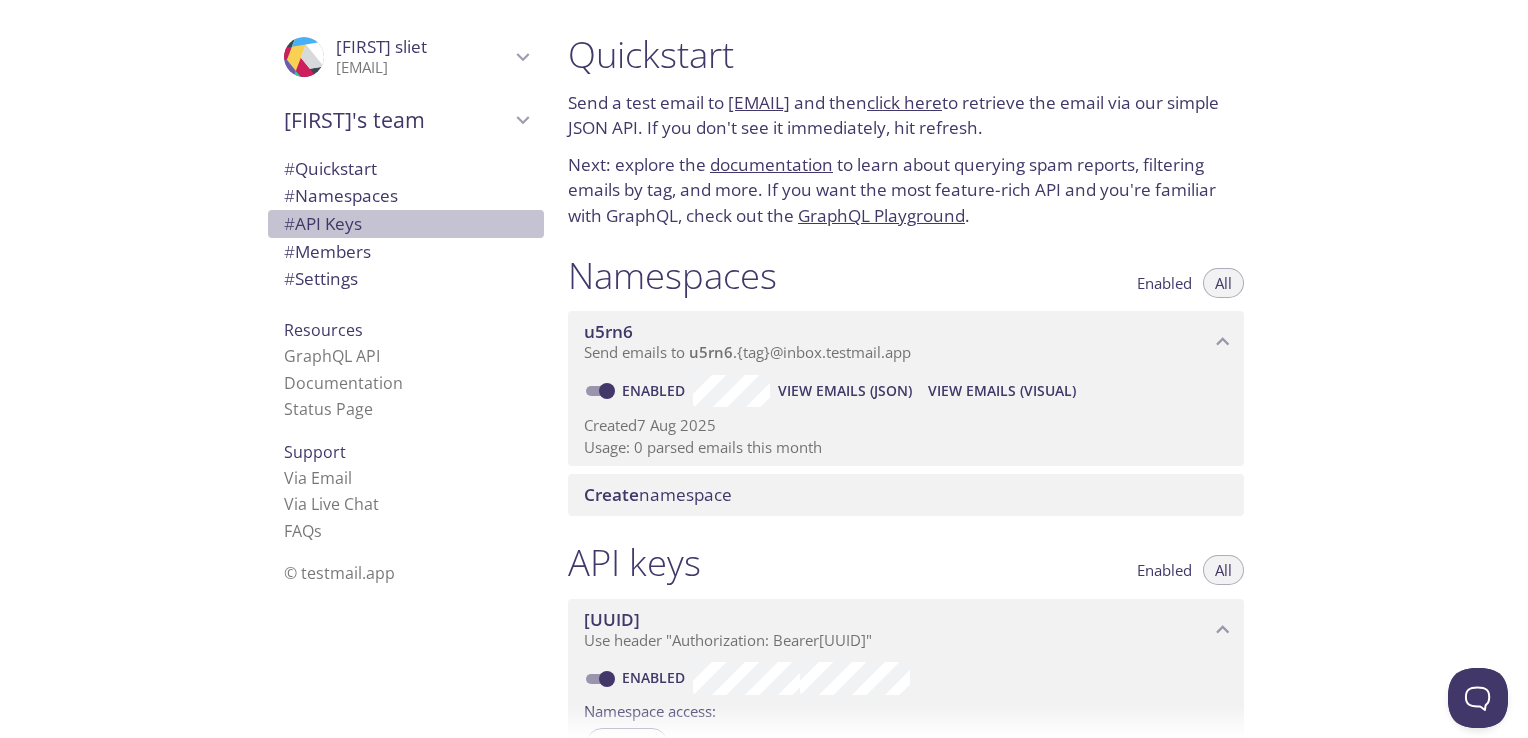 click on "#  API Keys" at bounding box center [323, 223] 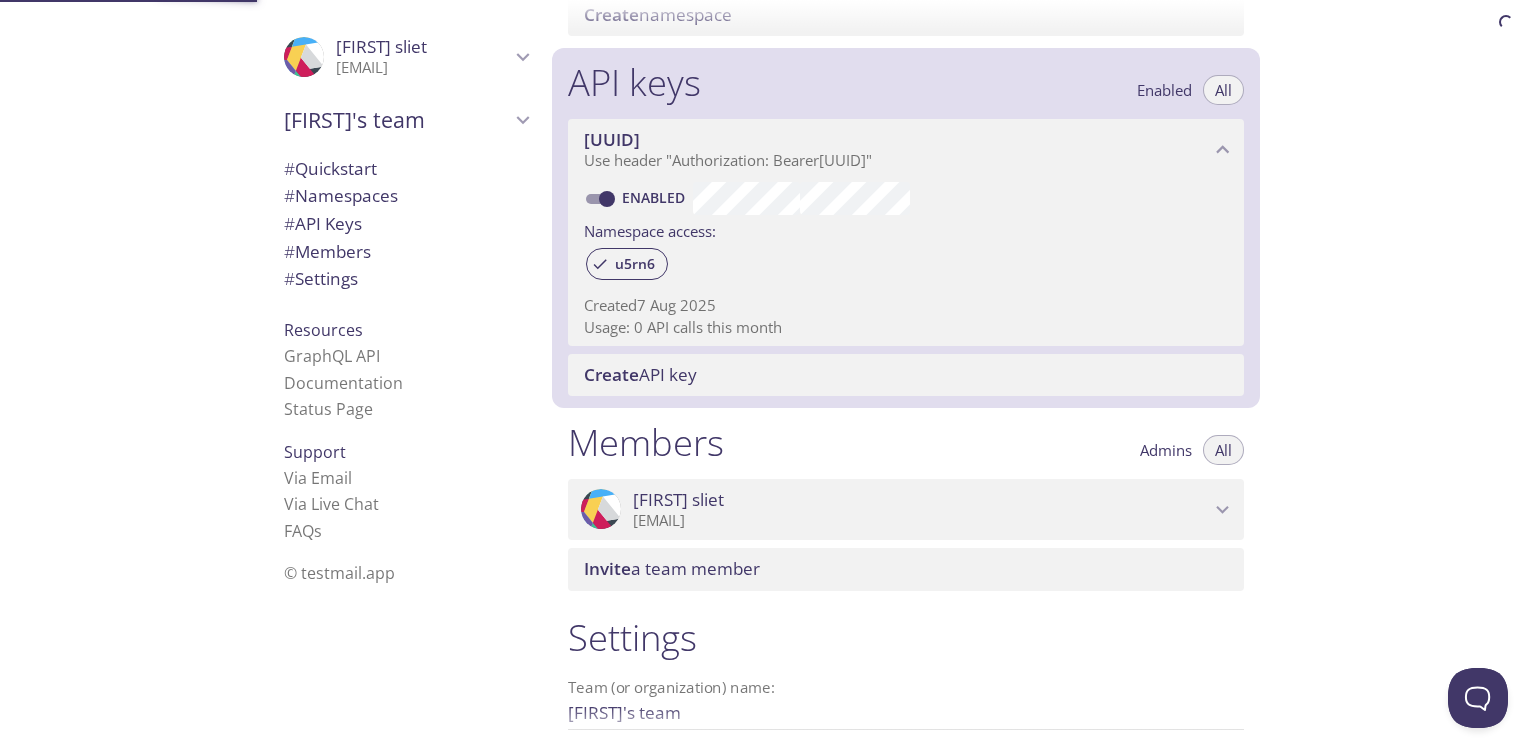 scroll, scrollTop: 540, scrollLeft: 0, axis: vertical 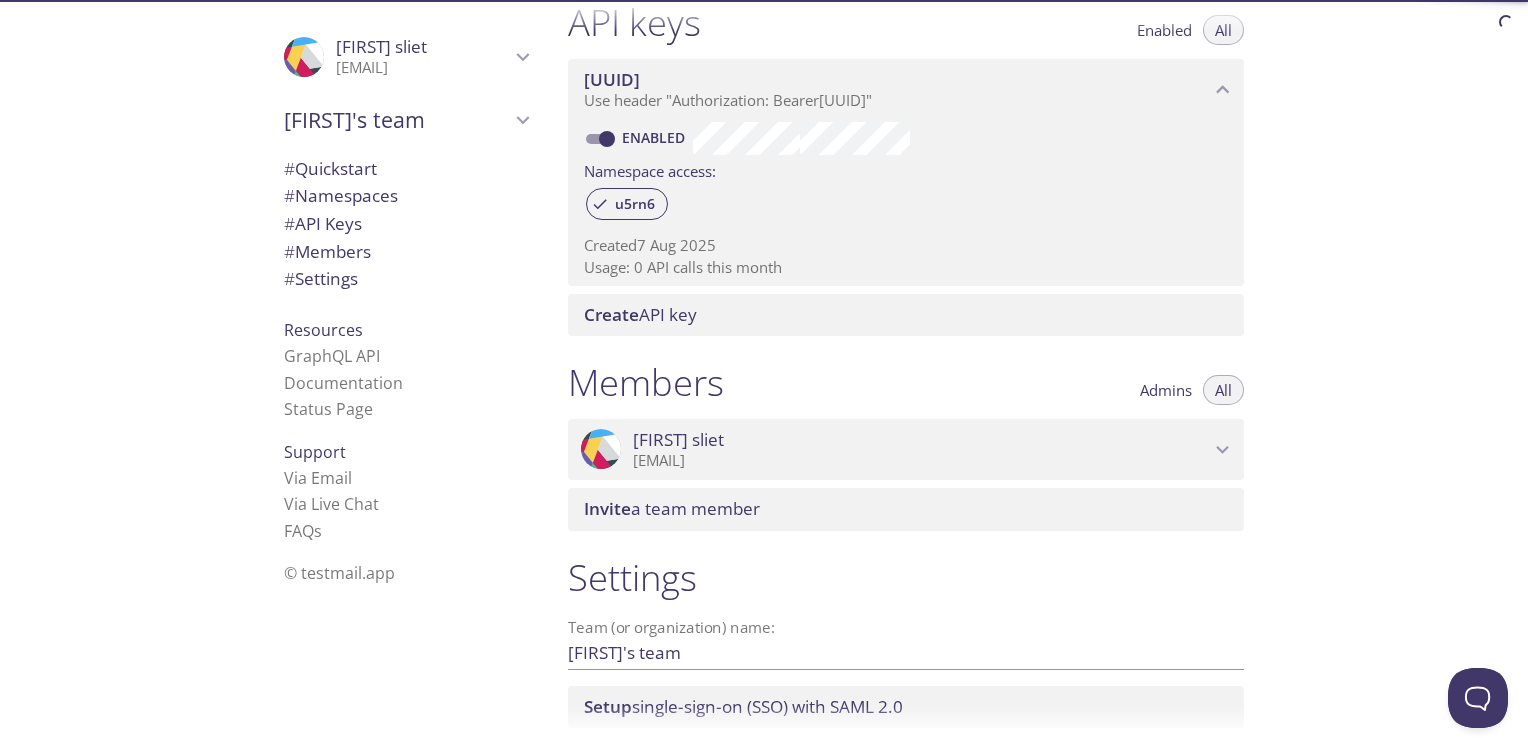 click on "#  Members" at bounding box center (327, 251) 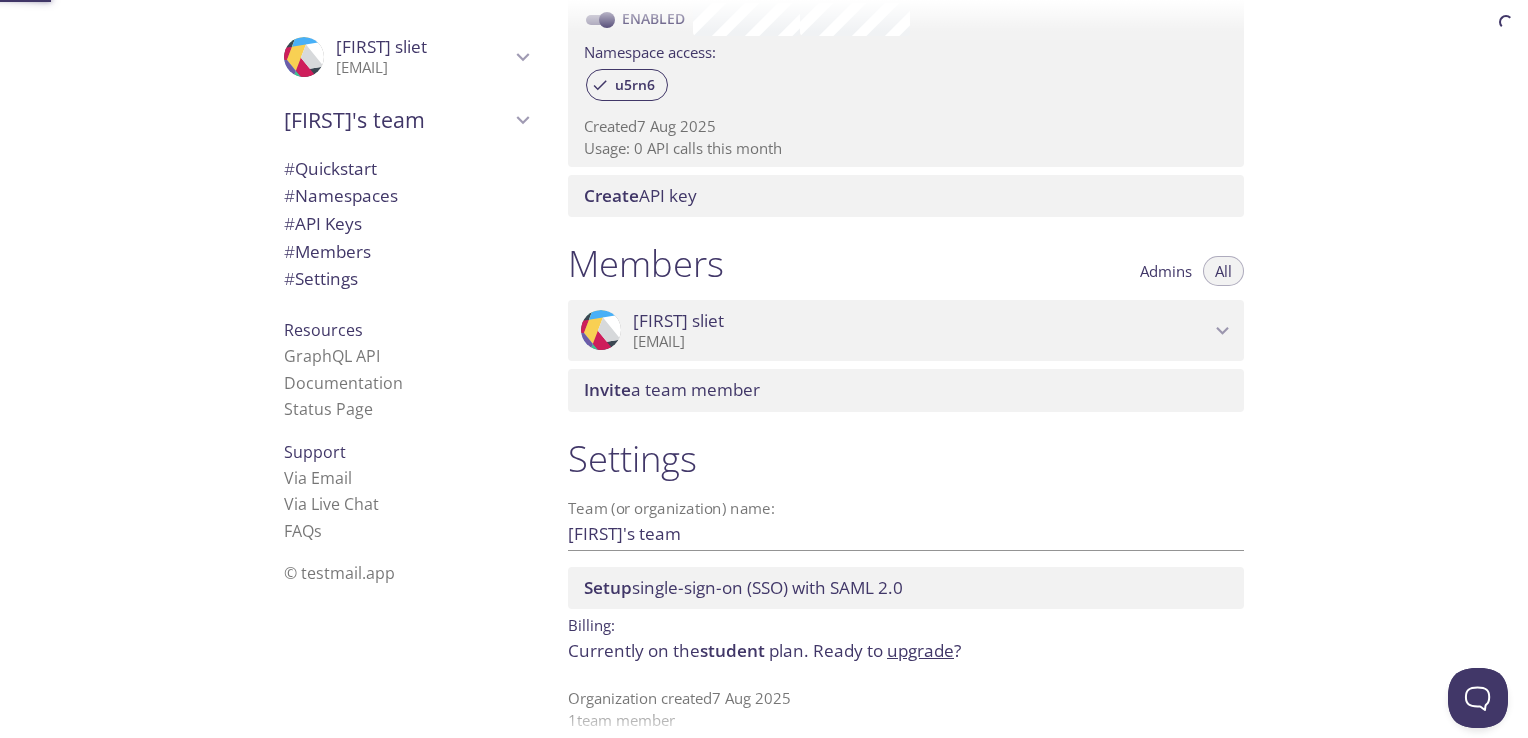 scroll, scrollTop: 684, scrollLeft: 0, axis: vertical 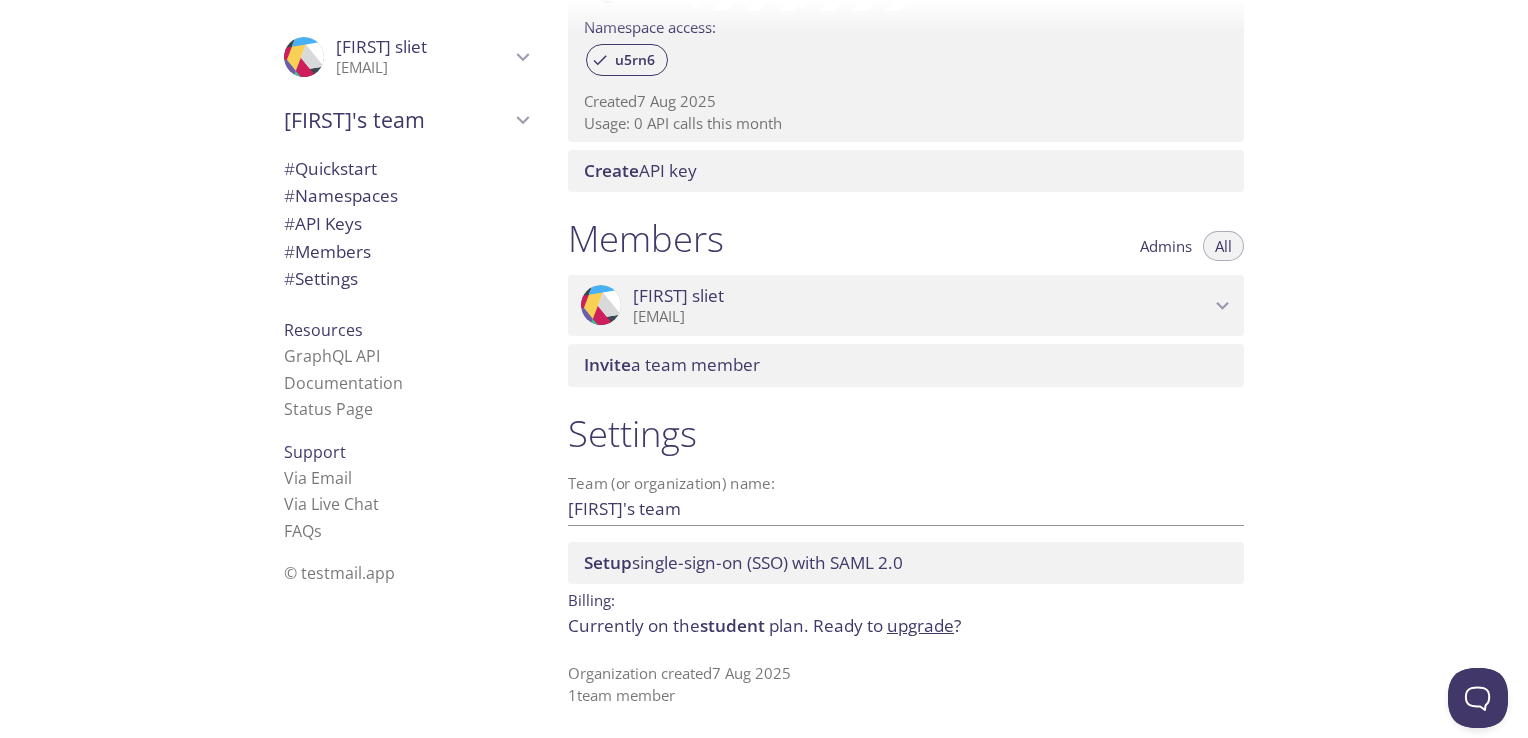 click on "#  Settings" at bounding box center (321, 278) 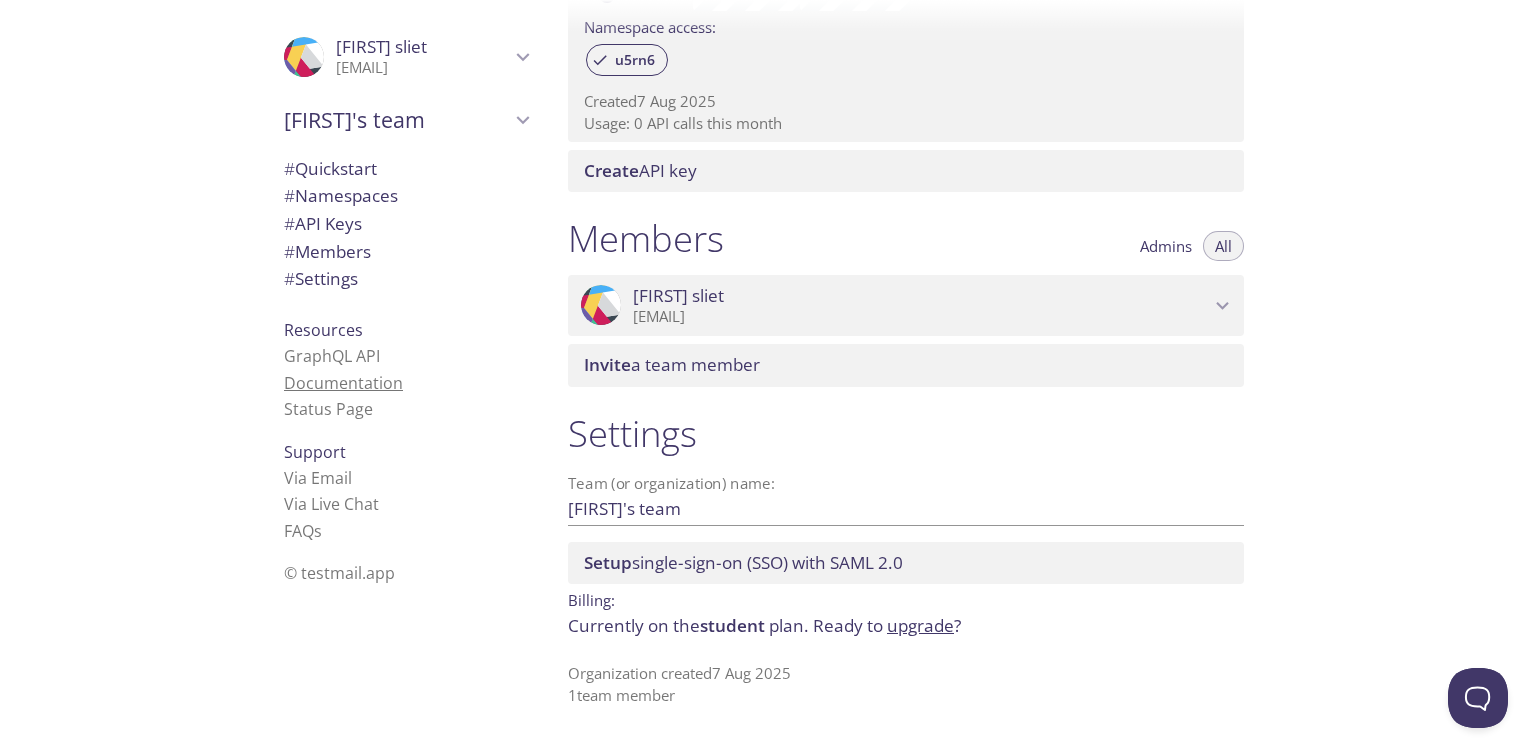 click on "Documentation" at bounding box center (343, 383) 